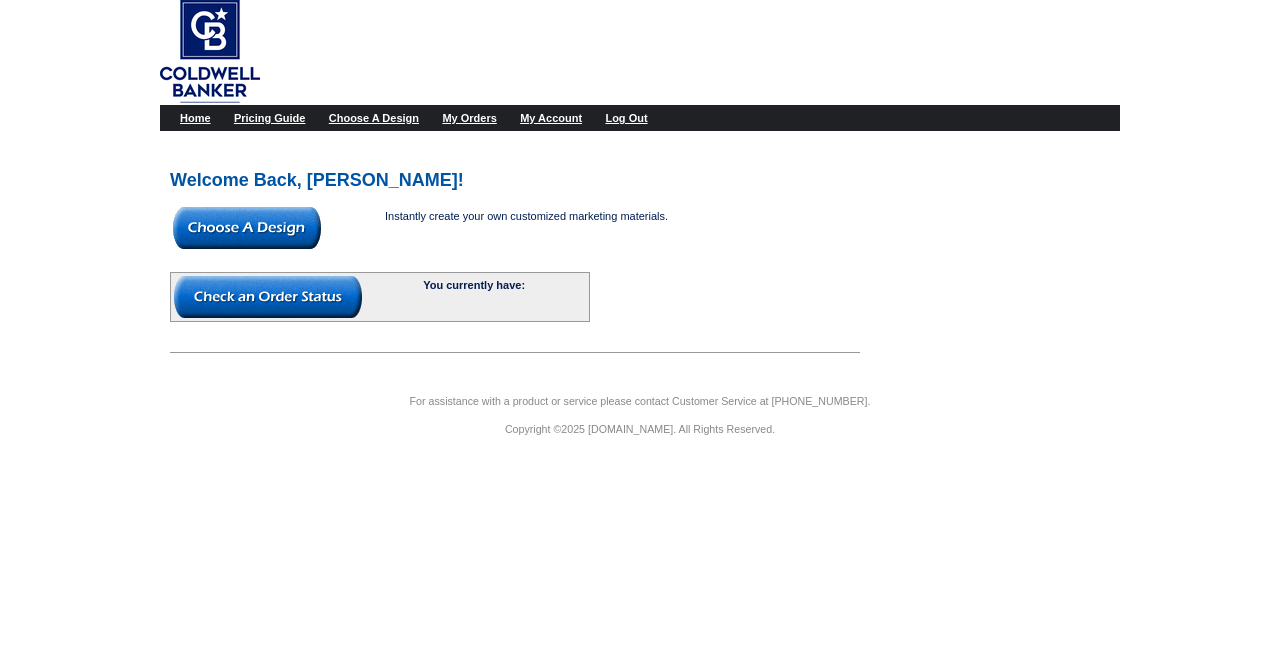 scroll, scrollTop: 0, scrollLeft: 0, axis: both 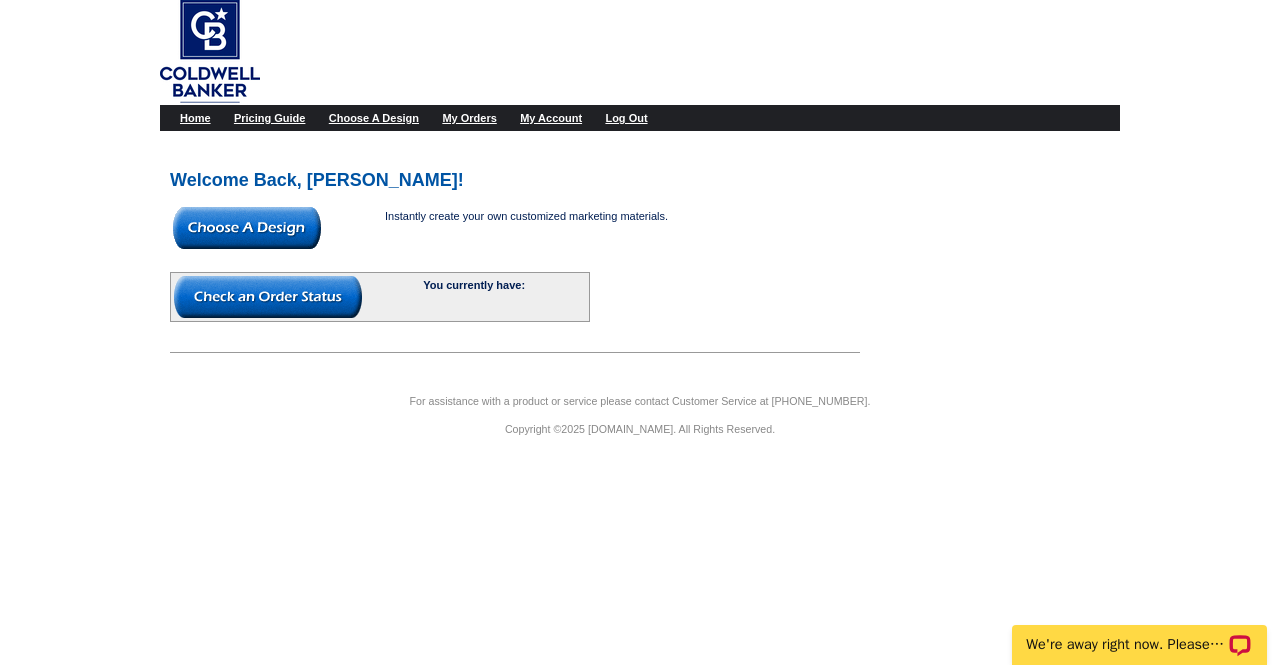 click at bounding box center (247, 228) 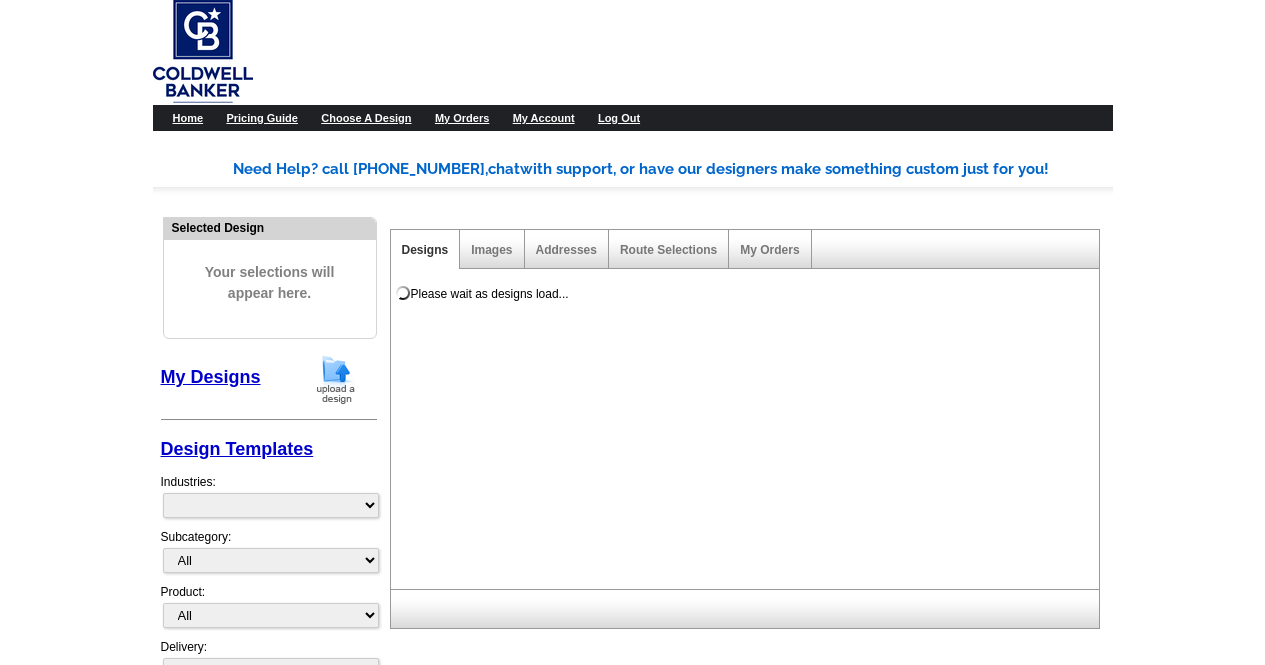 scroll, scrollTop: 0, scrollLeft: 0, axis: both 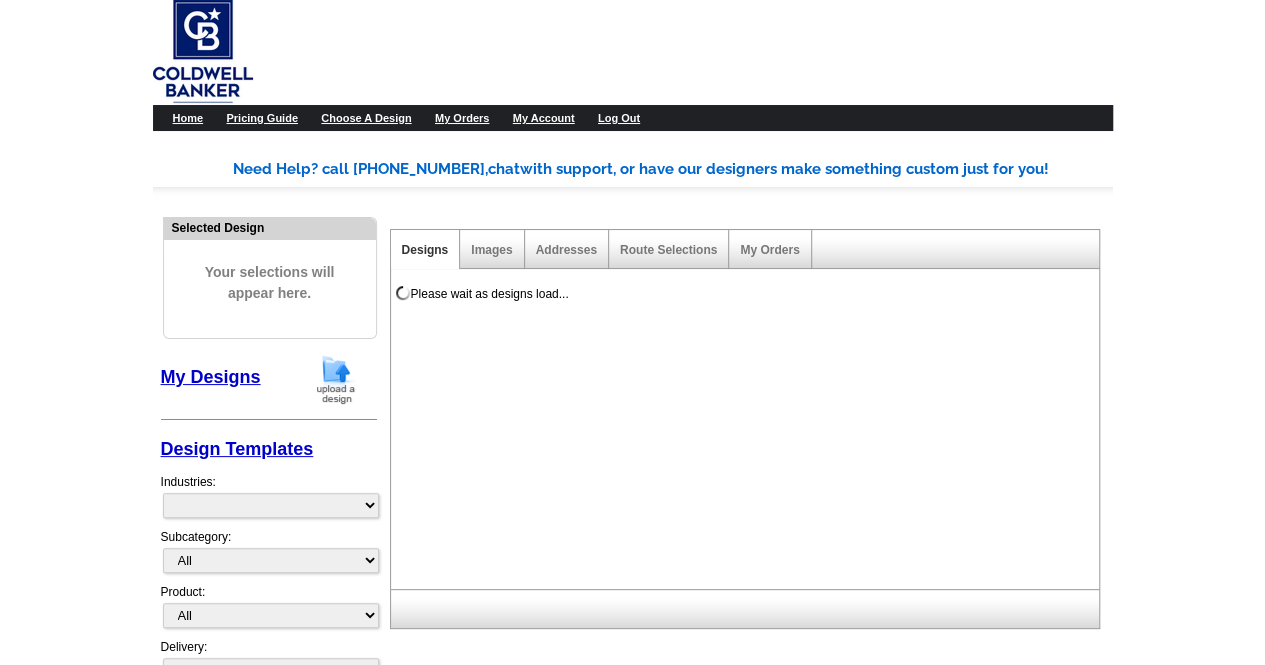 select on "1152" 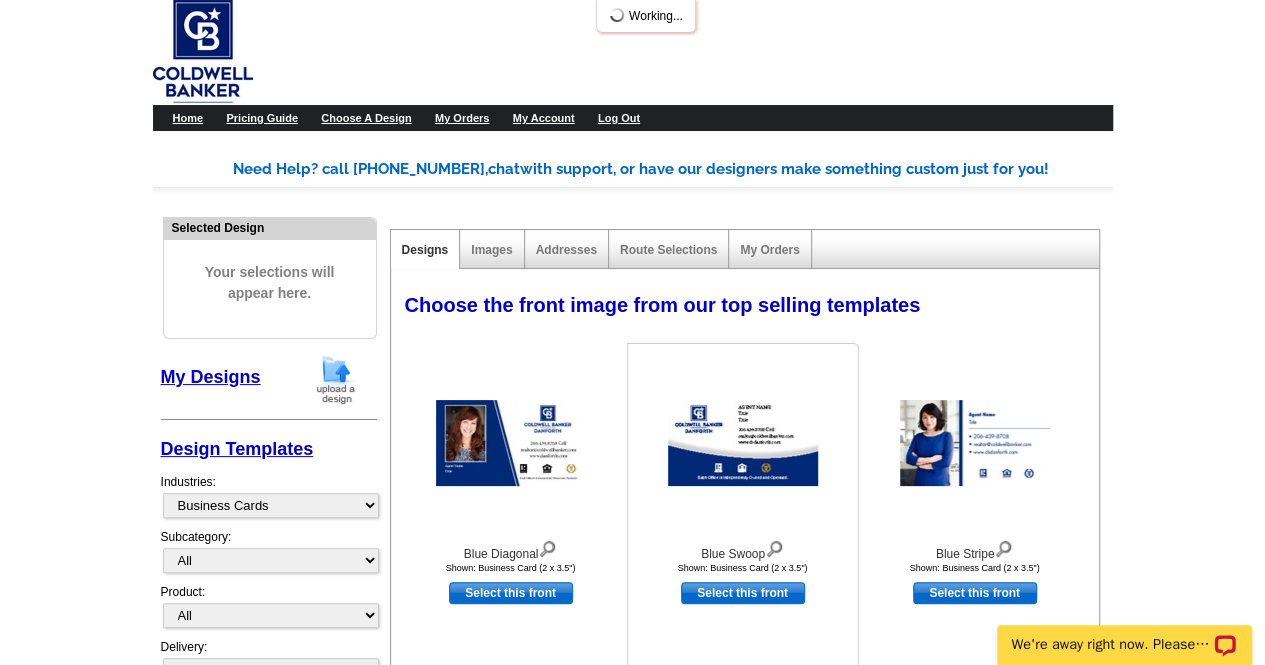 scroll, scrollTop: 0, scrollLeft: 0, axis: both 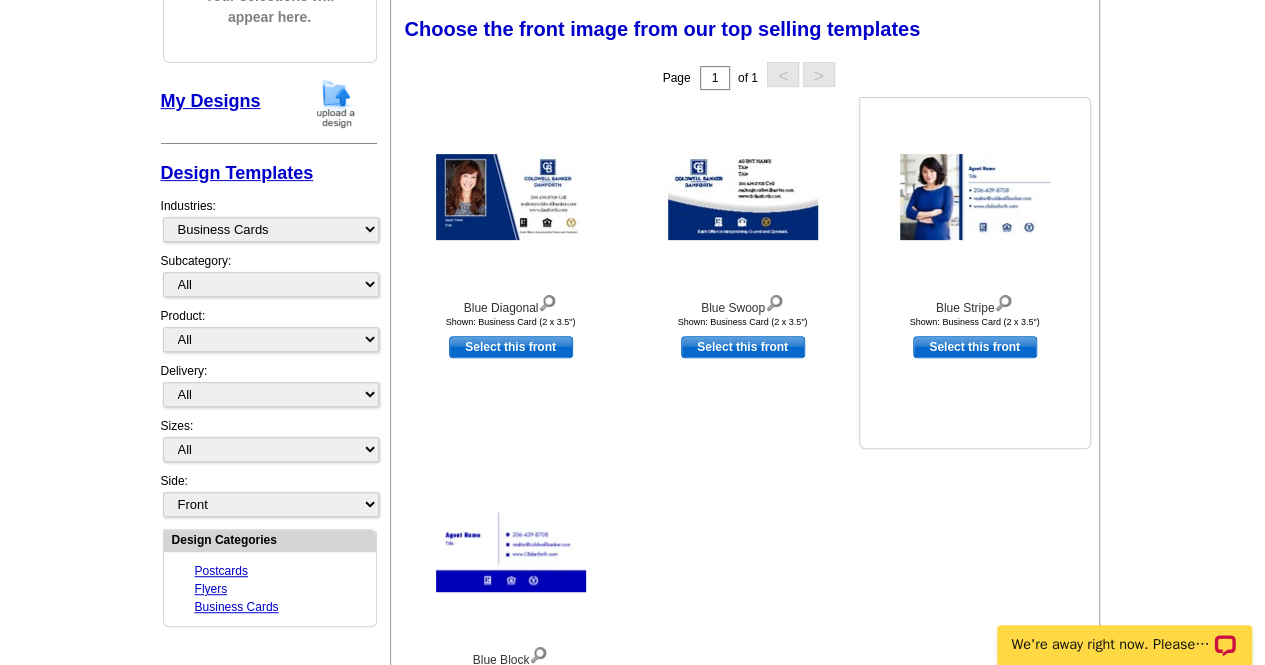 click on "Select this front" at bounding box center (975, 347) 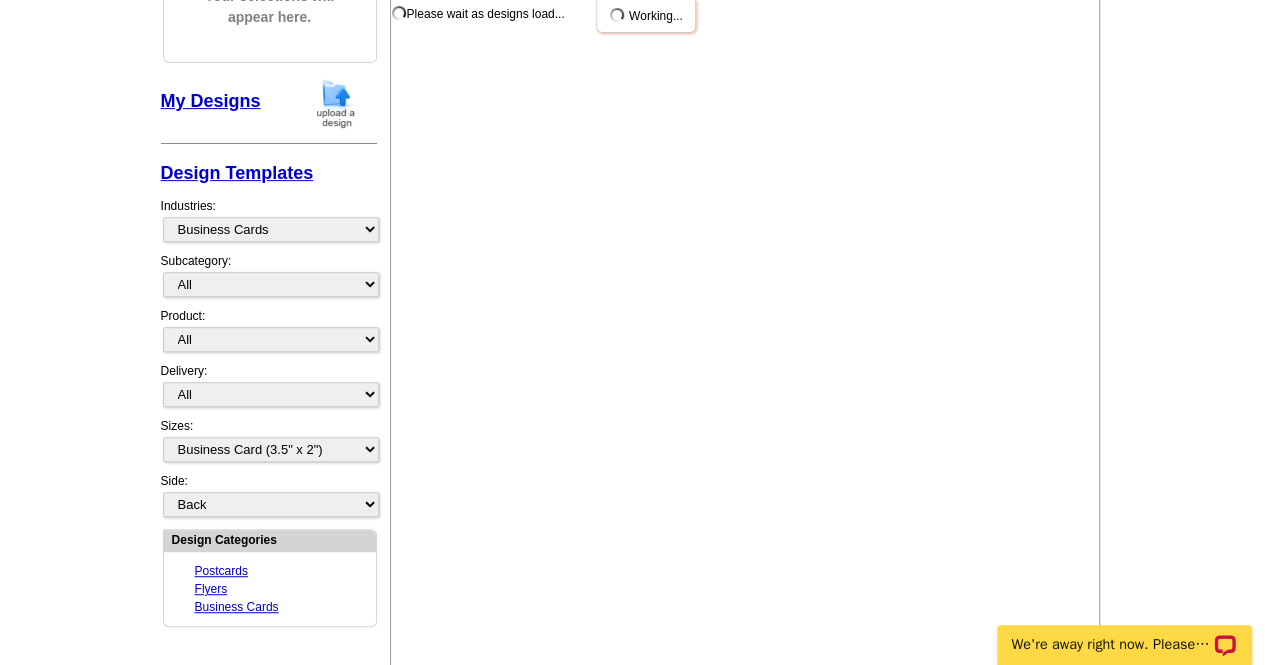 scroll, scrollTop: 0, scrollLeft: 0, axis: both 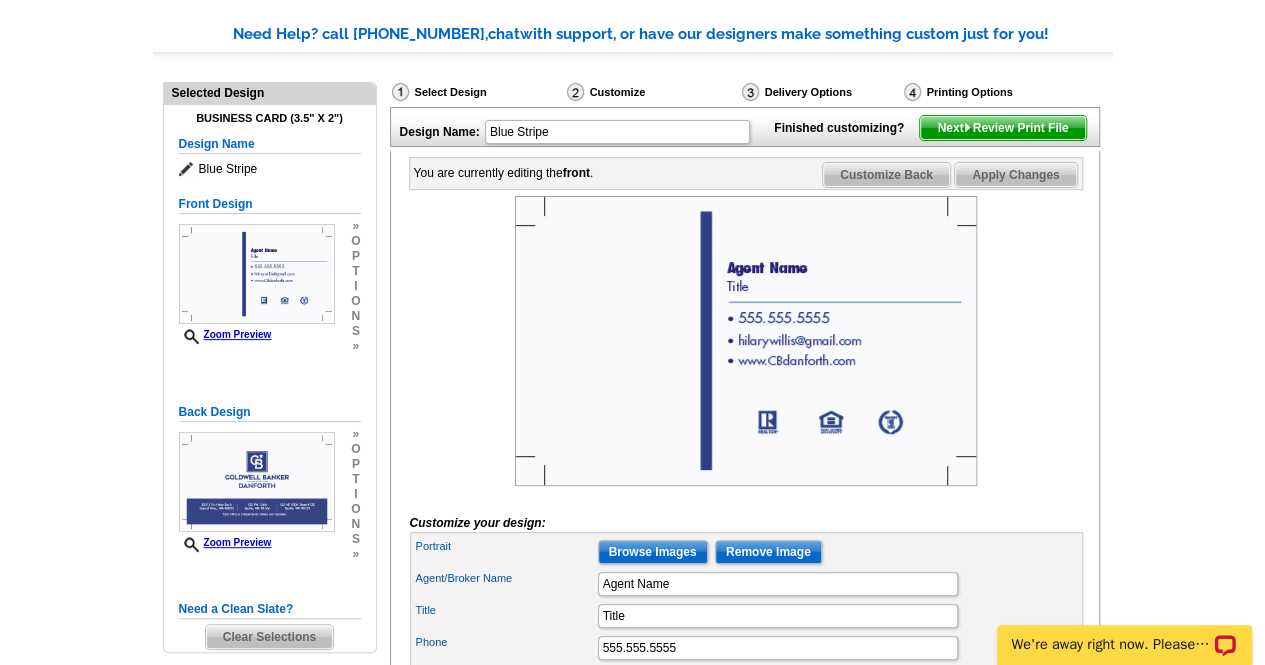 click on "Customize Back" at bounding box center (886, 175) 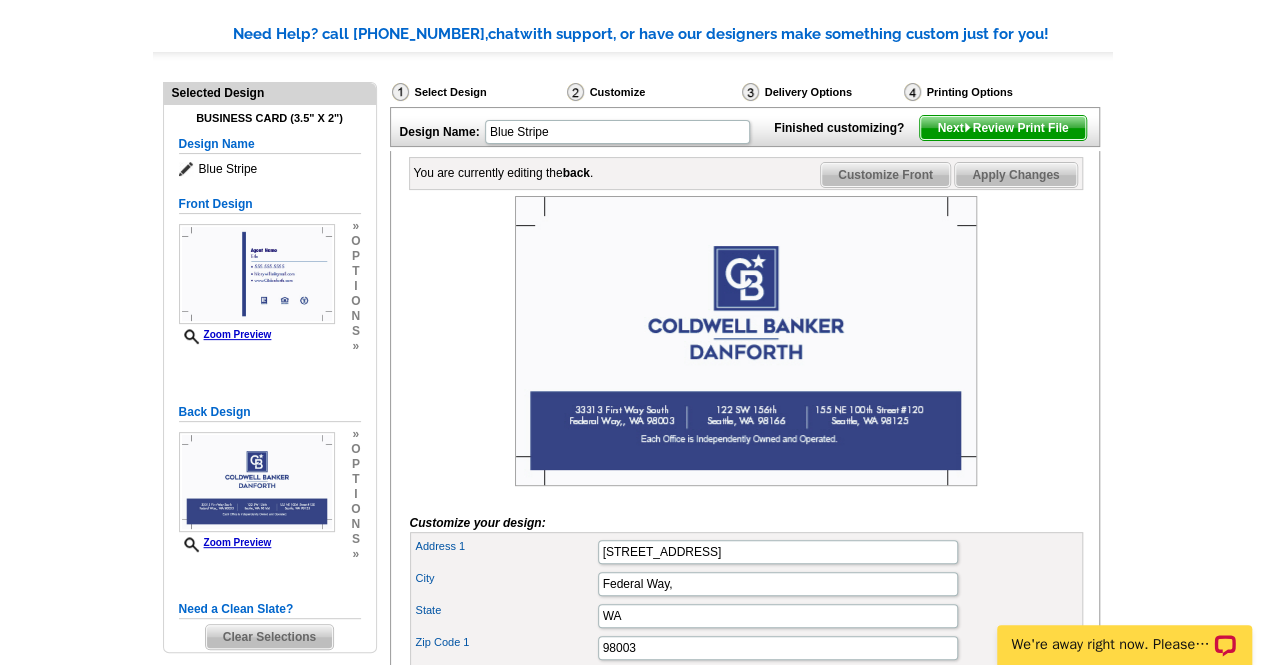 click on "Customize Front" at bounding box center [885, 175] 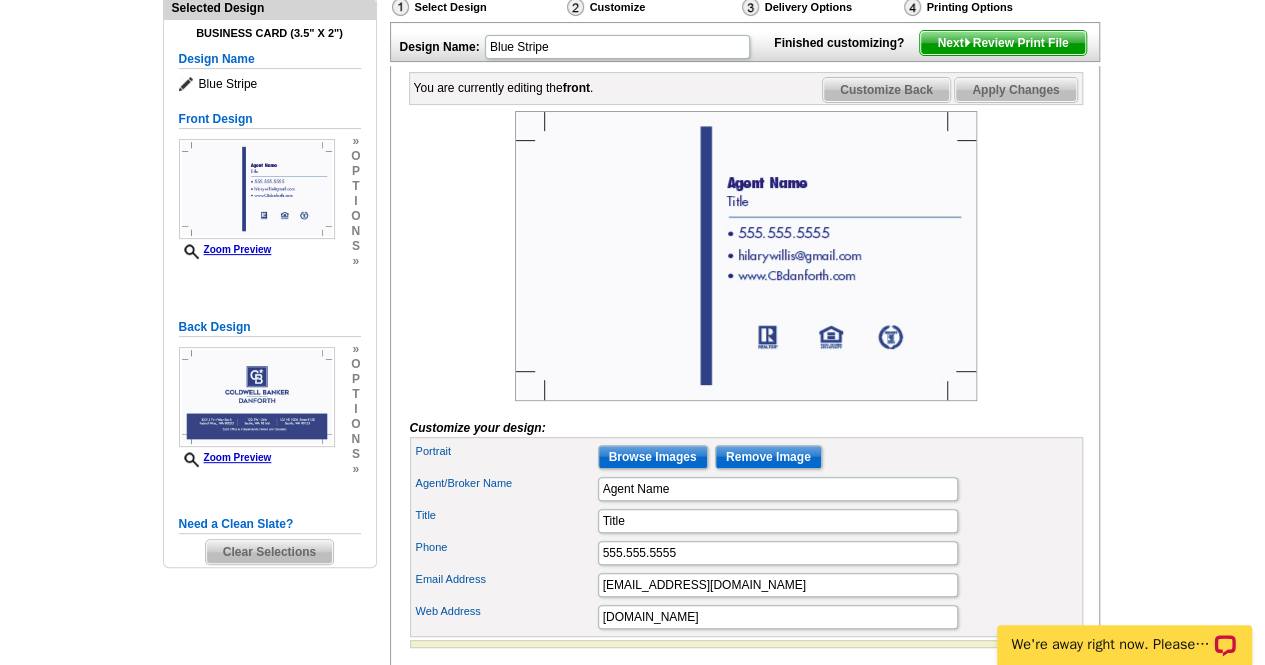 scroll, scrollTop: 227, scrollLeft: 0, axis: vertical 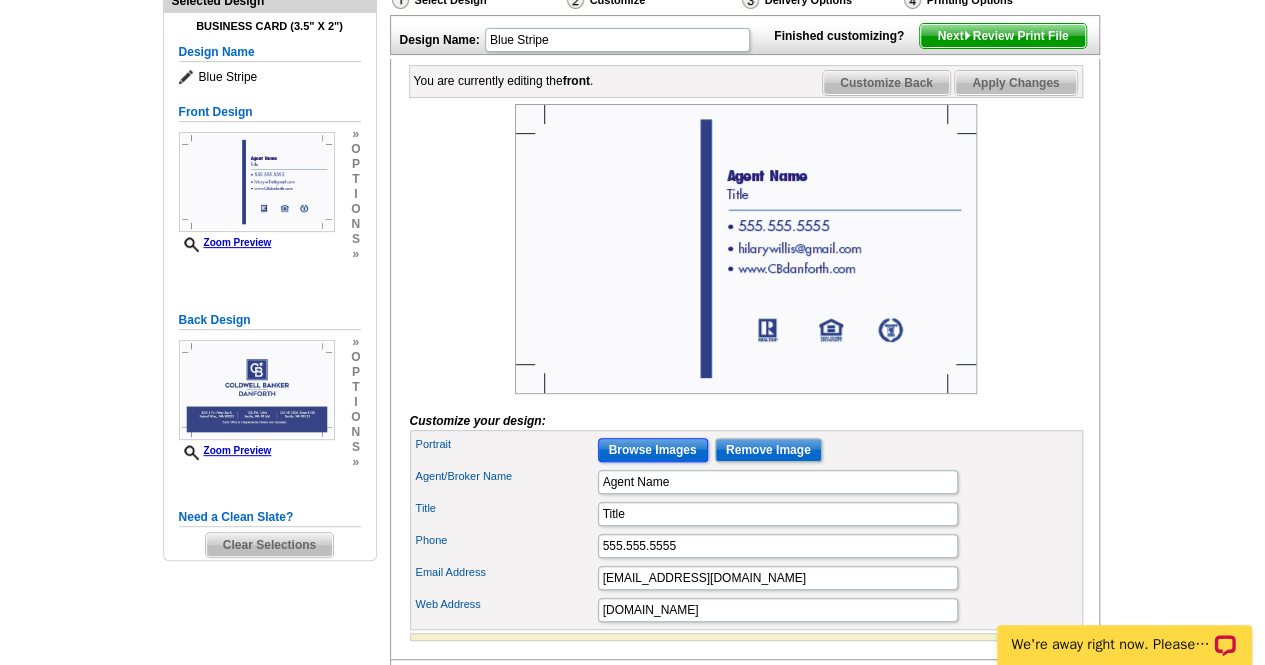 click on "Browse Images" at bounding box center [653, 450] 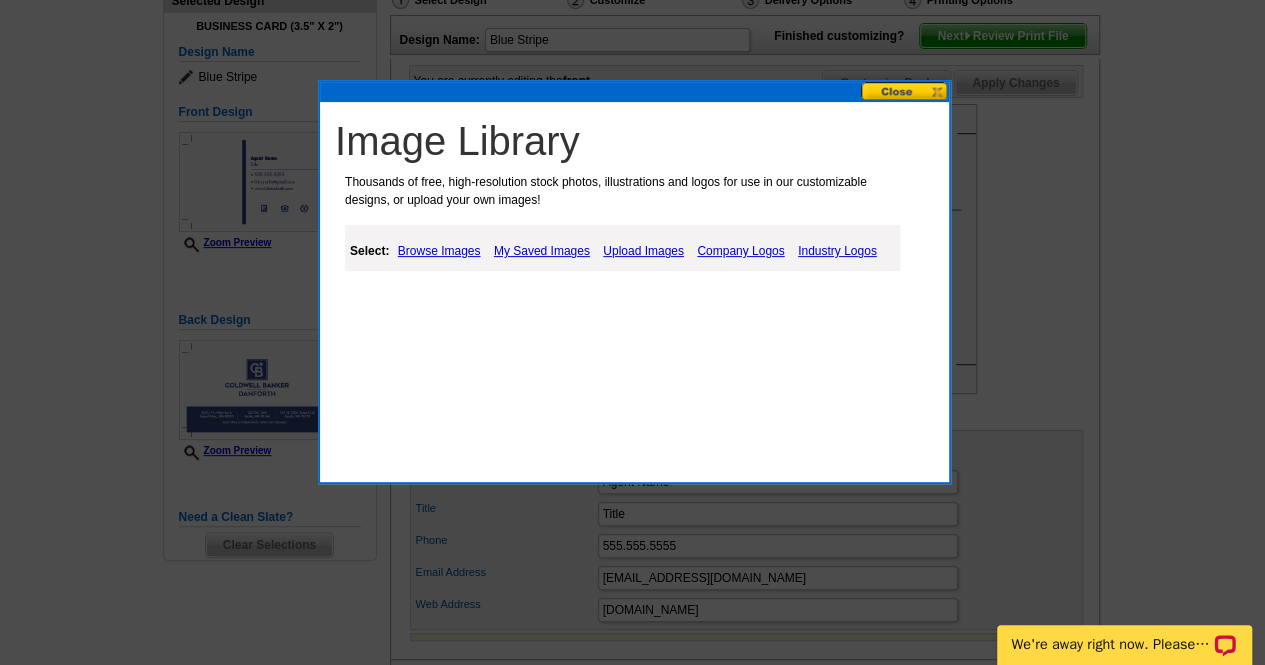 click on "Upload Images" at bounding box center [643, 251] 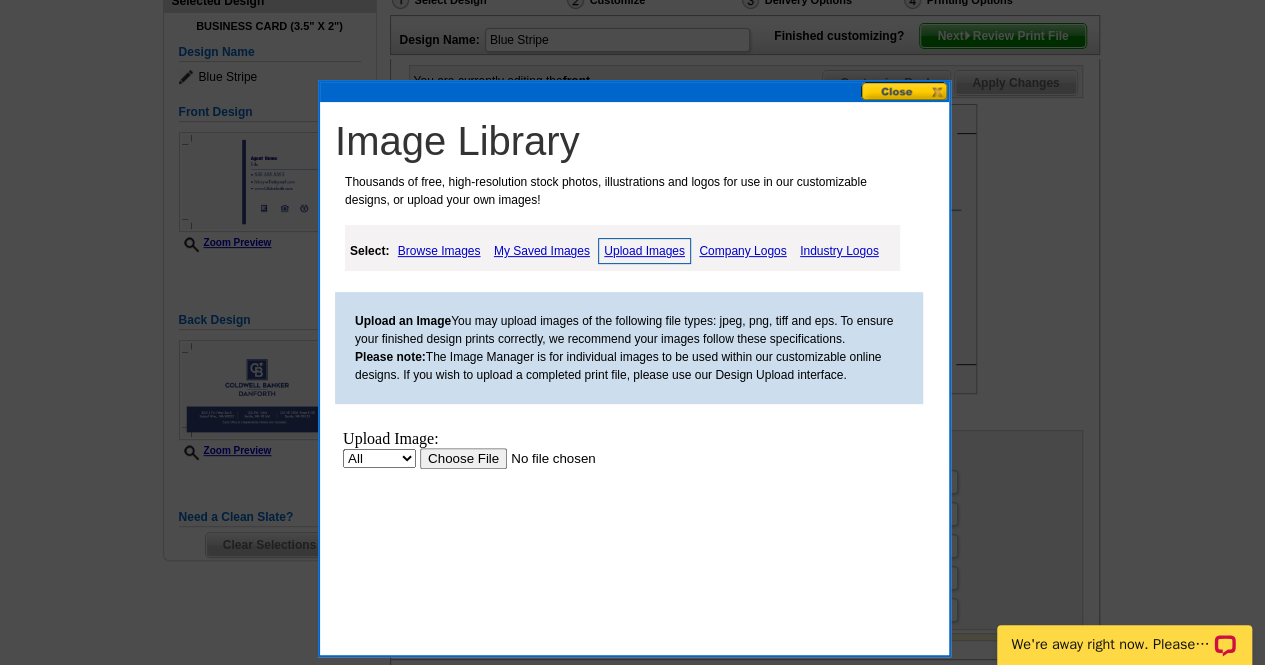 scroll, scrollTop: 0, scrollLeft: 0, axis: both 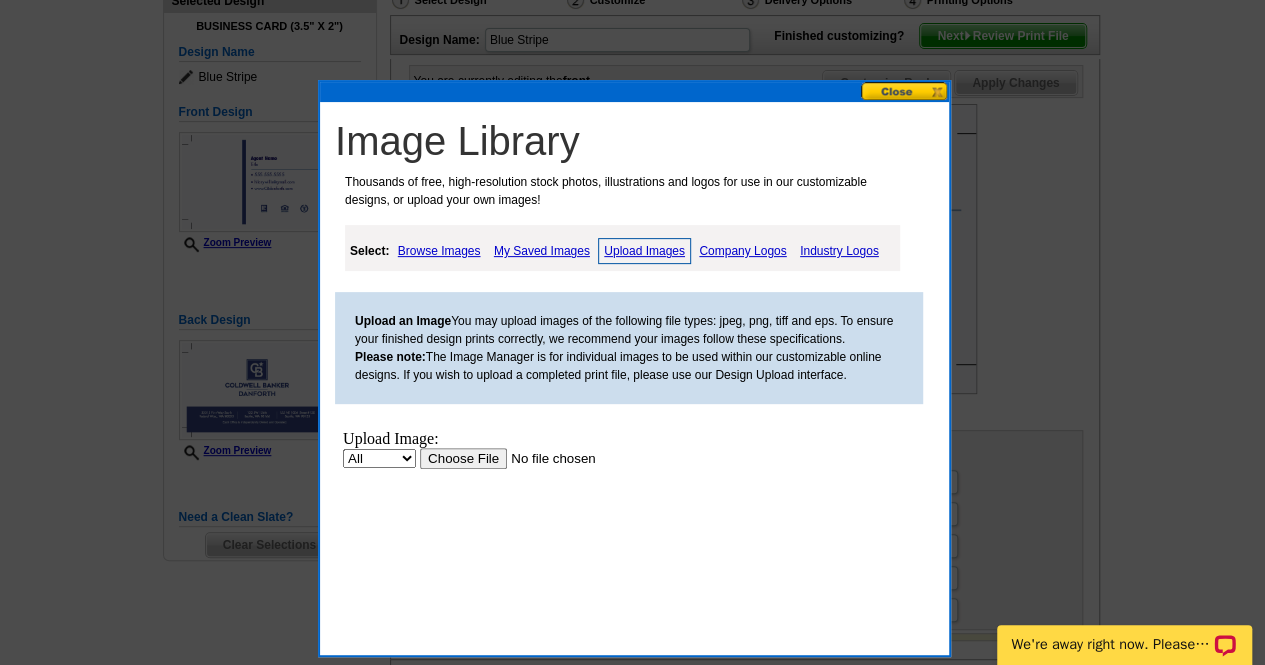click on "Upload Image:
All
Property
Upload" at bounding box center [525, 518] 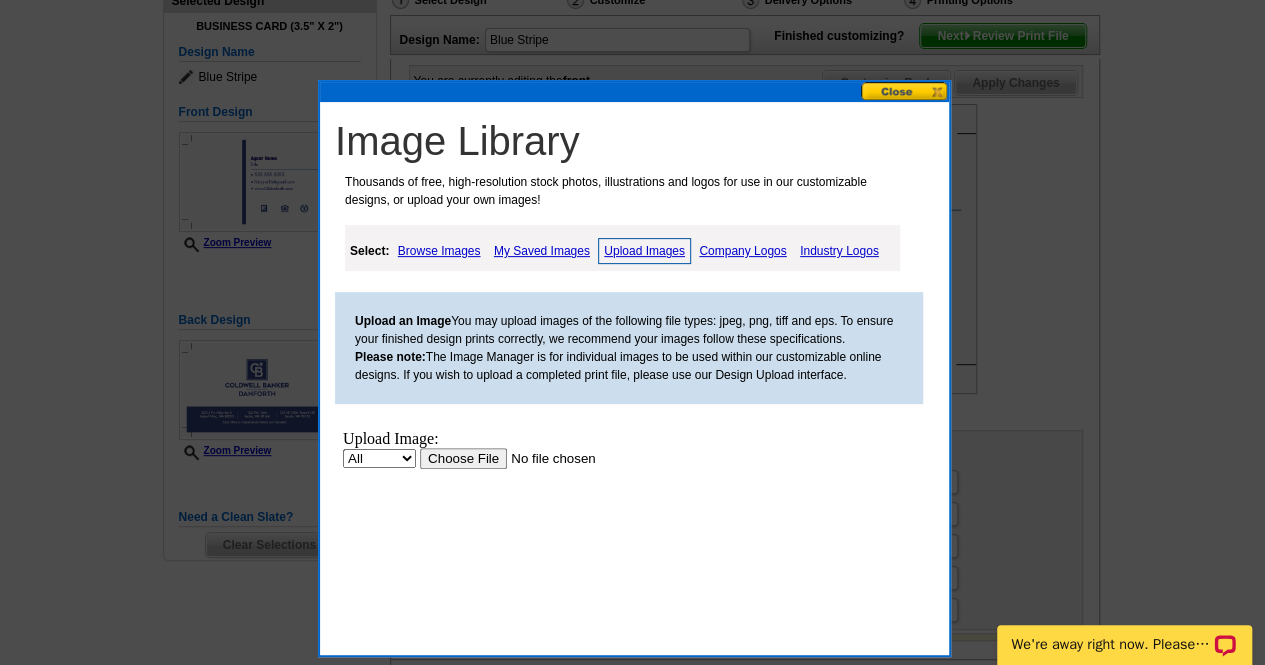click at bounding box center [546, 458] 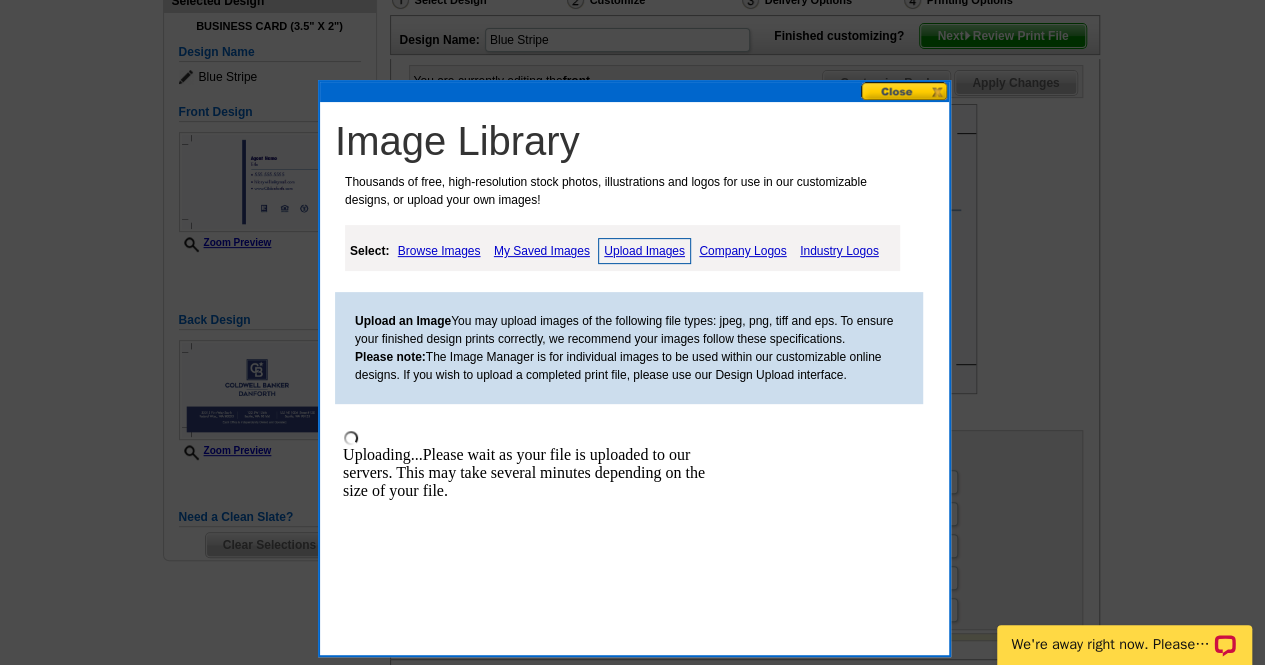 click at bounding box center (634, 92) 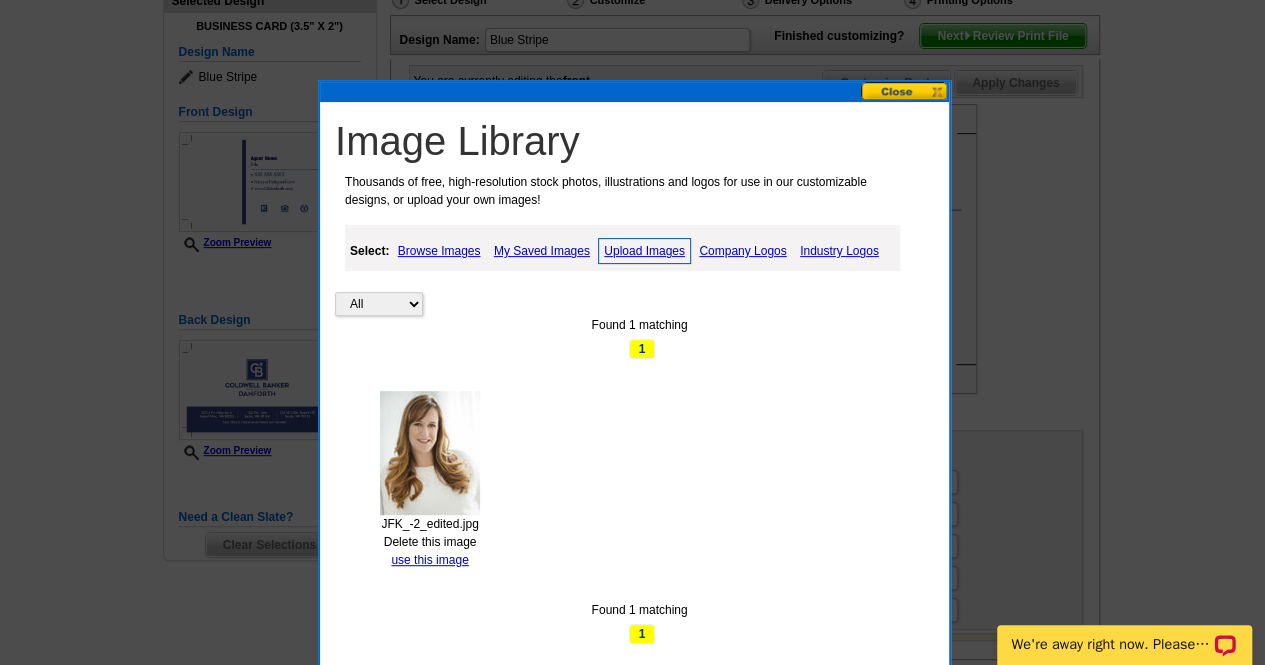 click at bounding box center (430, 453) 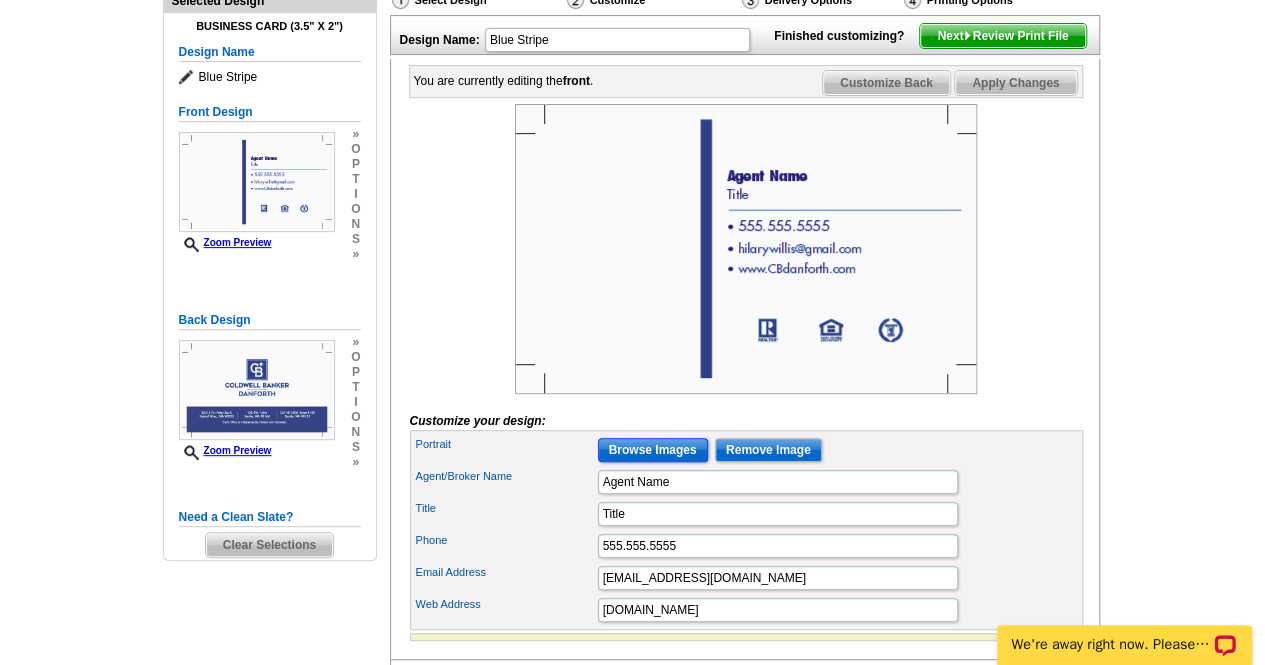 click on "Browse Images" at bounding box center (653, 450) 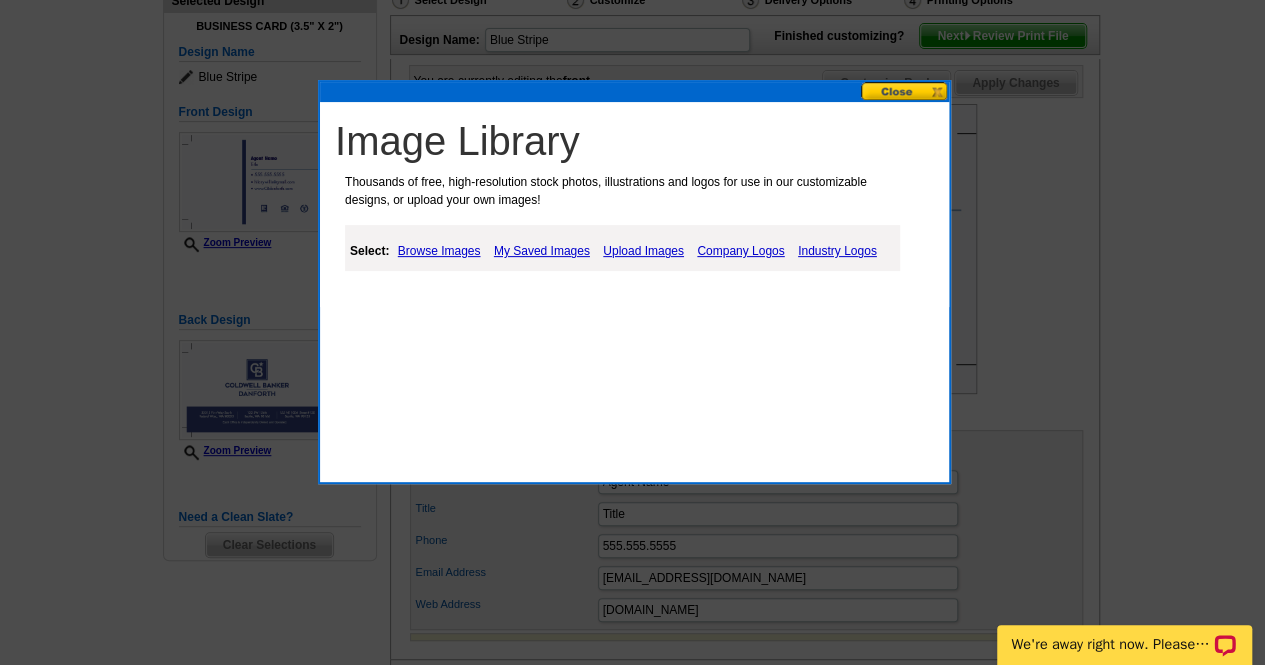 click on "Browse Images" at bounding box center [439, 251] 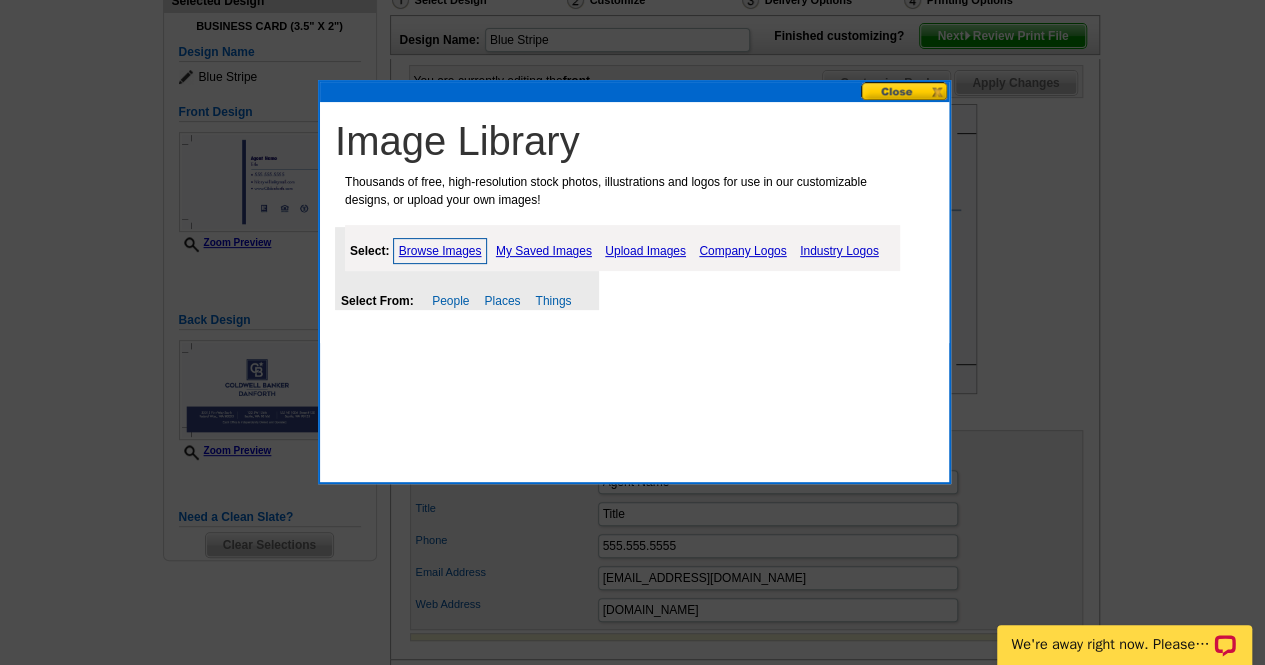 click on "Upload Images" at bounding box center (645, 251) 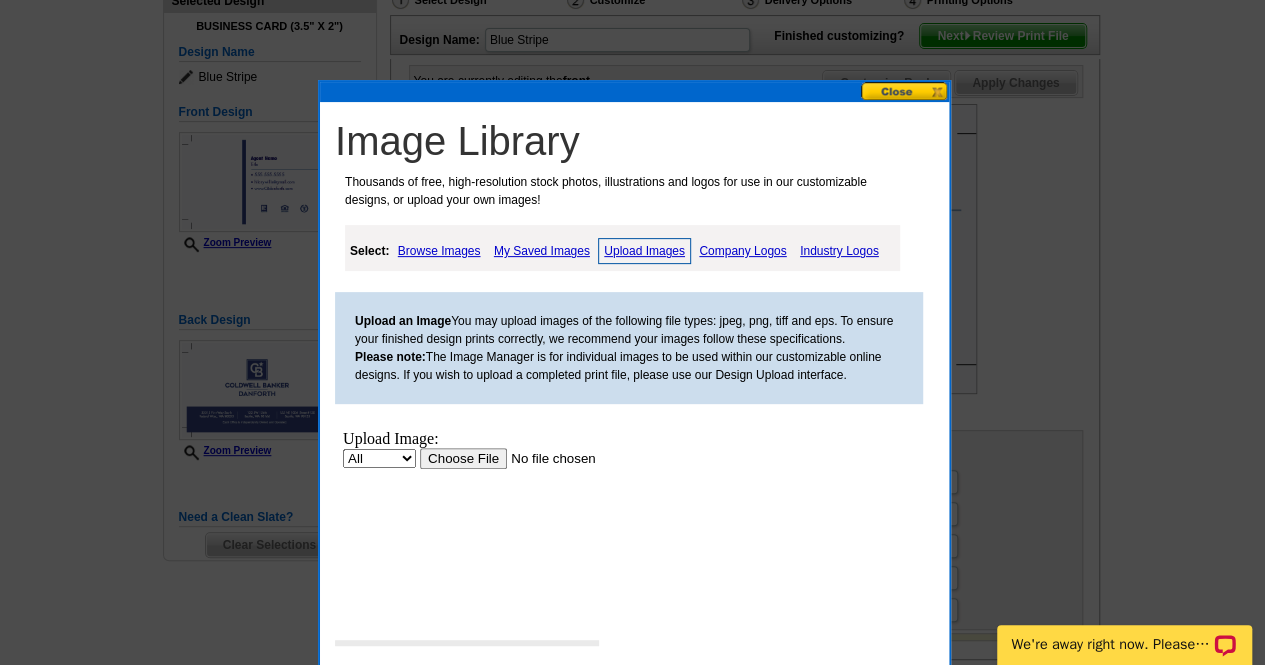 scroll, scrollTop: 0, scrollLeft: 0, axis: both 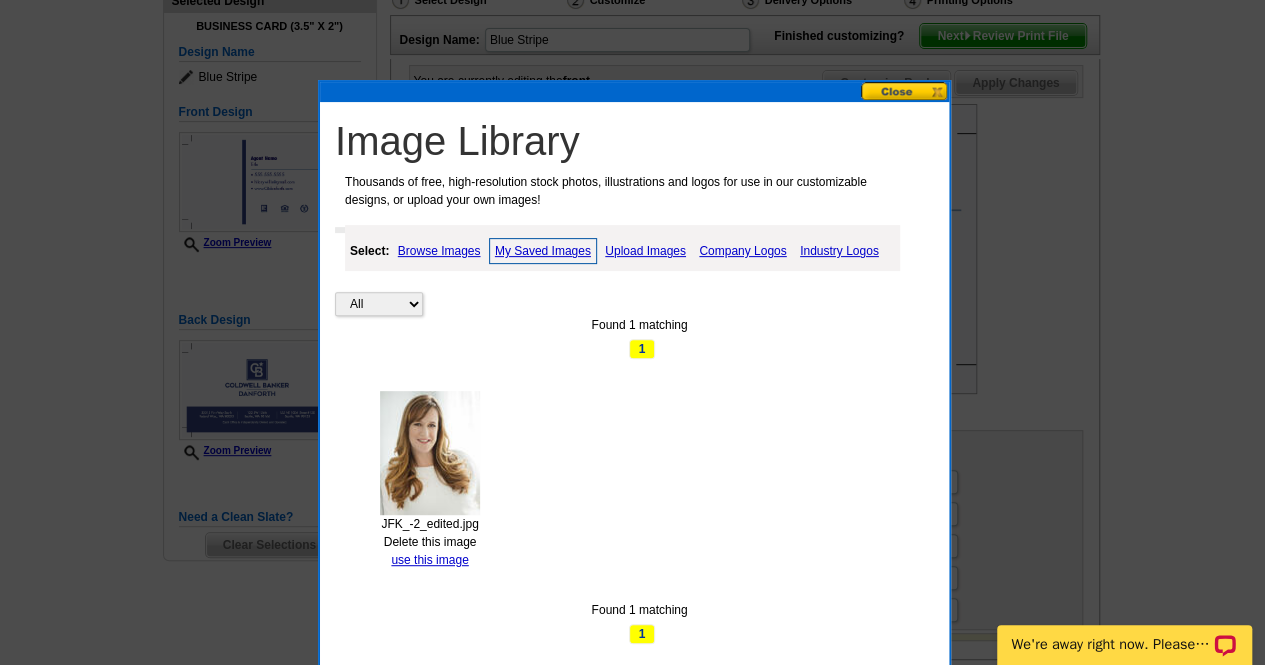 click at bounding box center (430, 453) 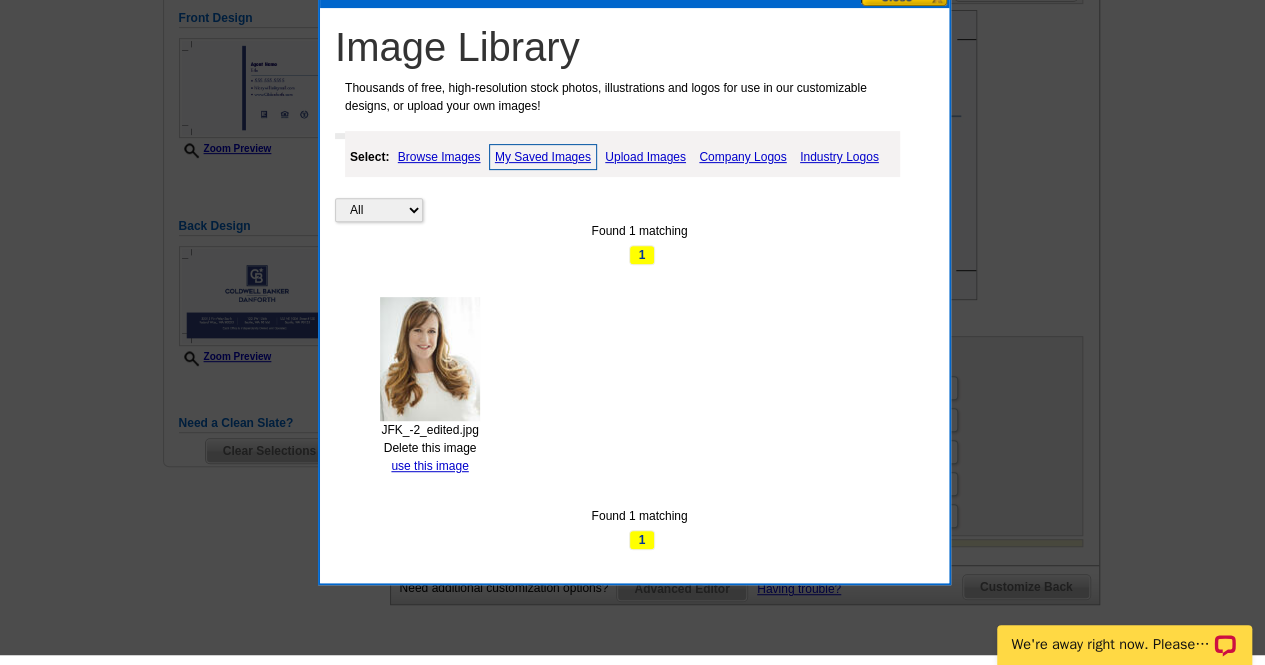 scroll, scrollTop: 308, scrollLeft: 0, axis: vertical 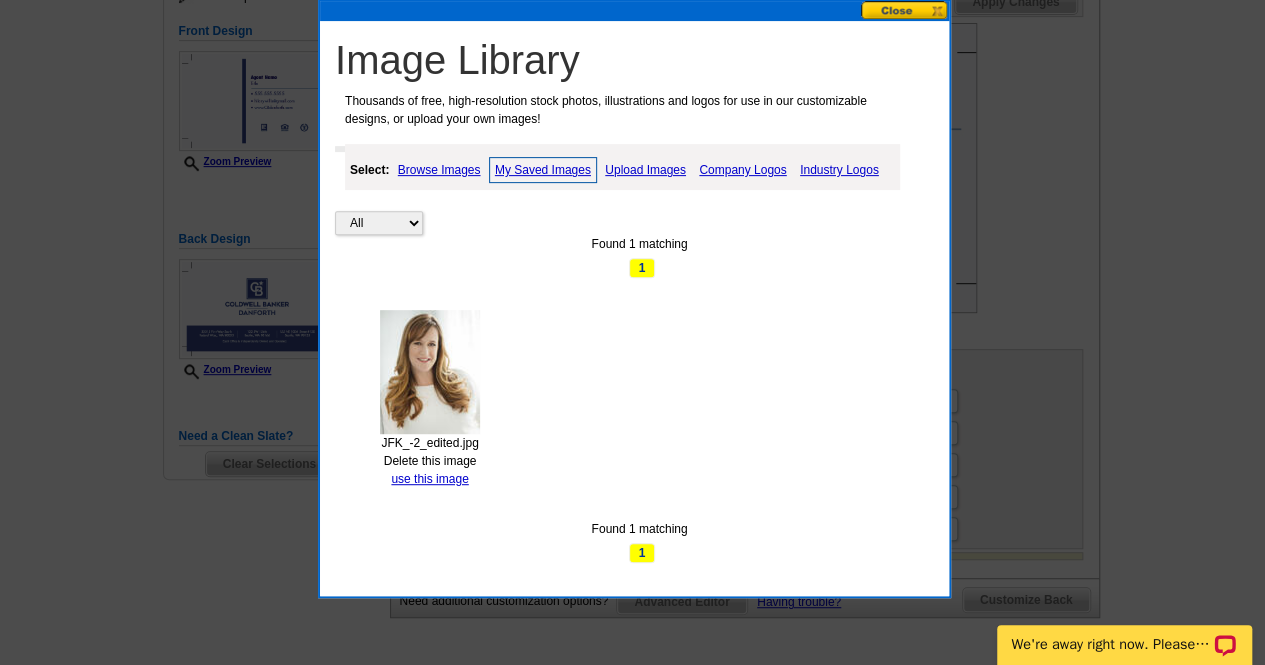 click at bounding box center [430, 372] 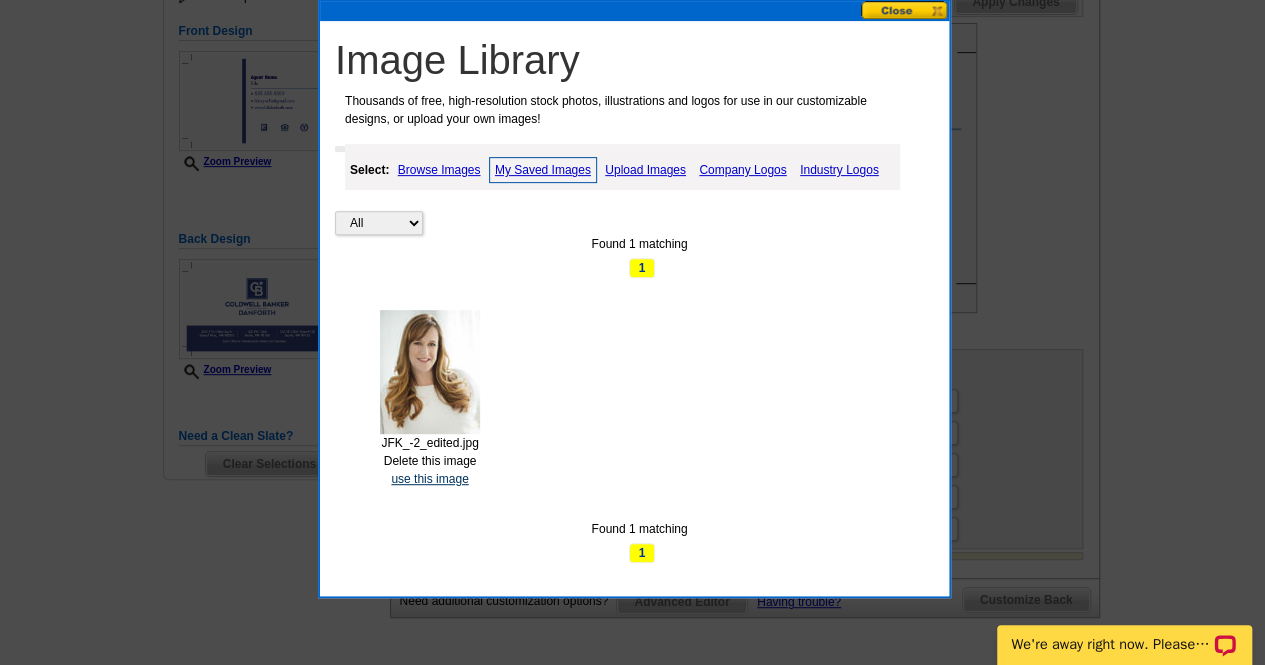 click on "use this image" at bounding box center (429, 479) 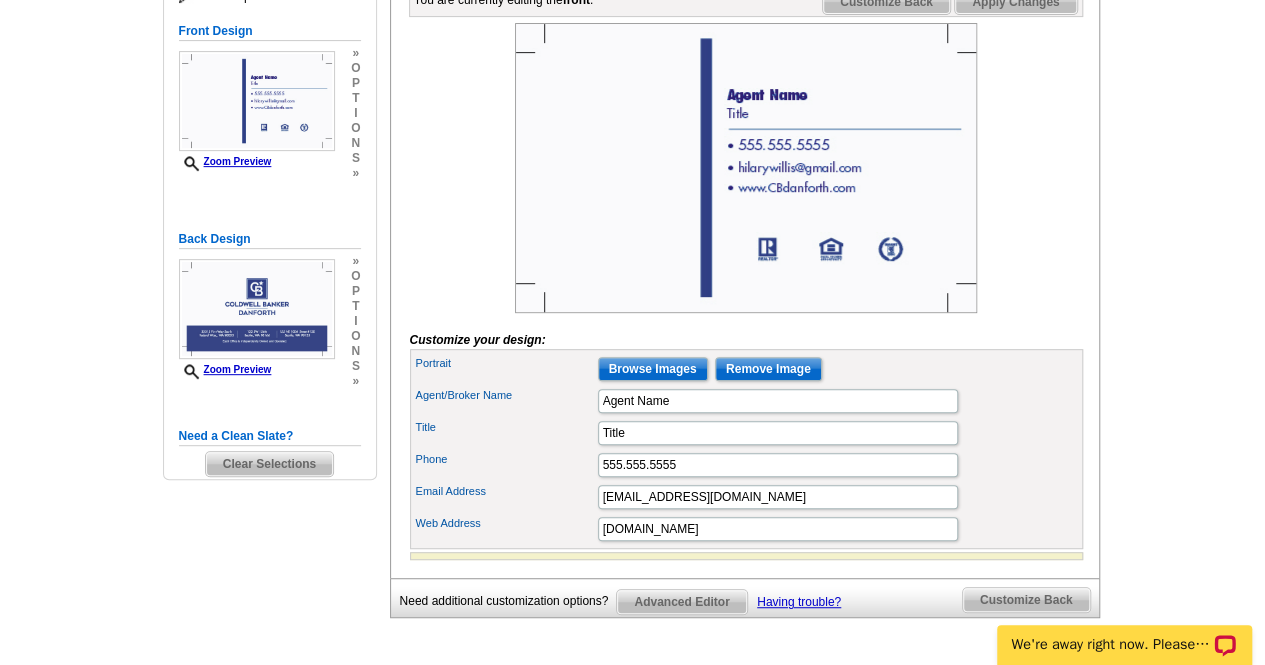 scroll, scrollTop: 0, scrollLeft: 0, axis: both 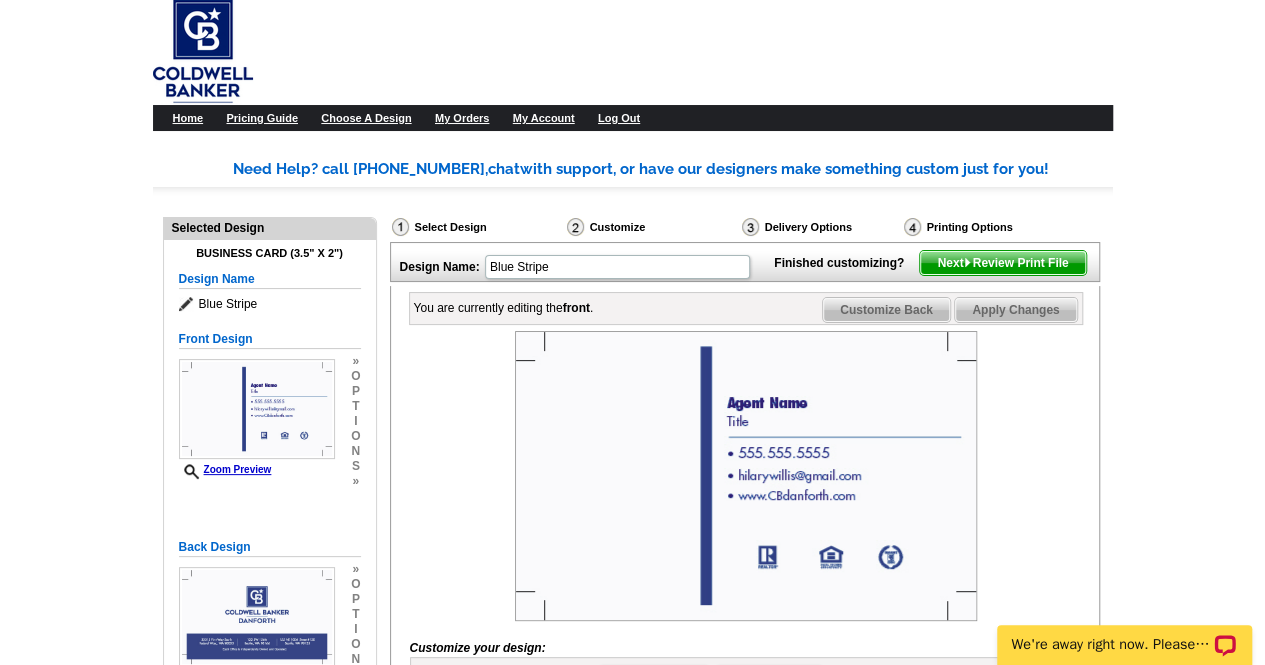 click at bounding box center (746, 476) 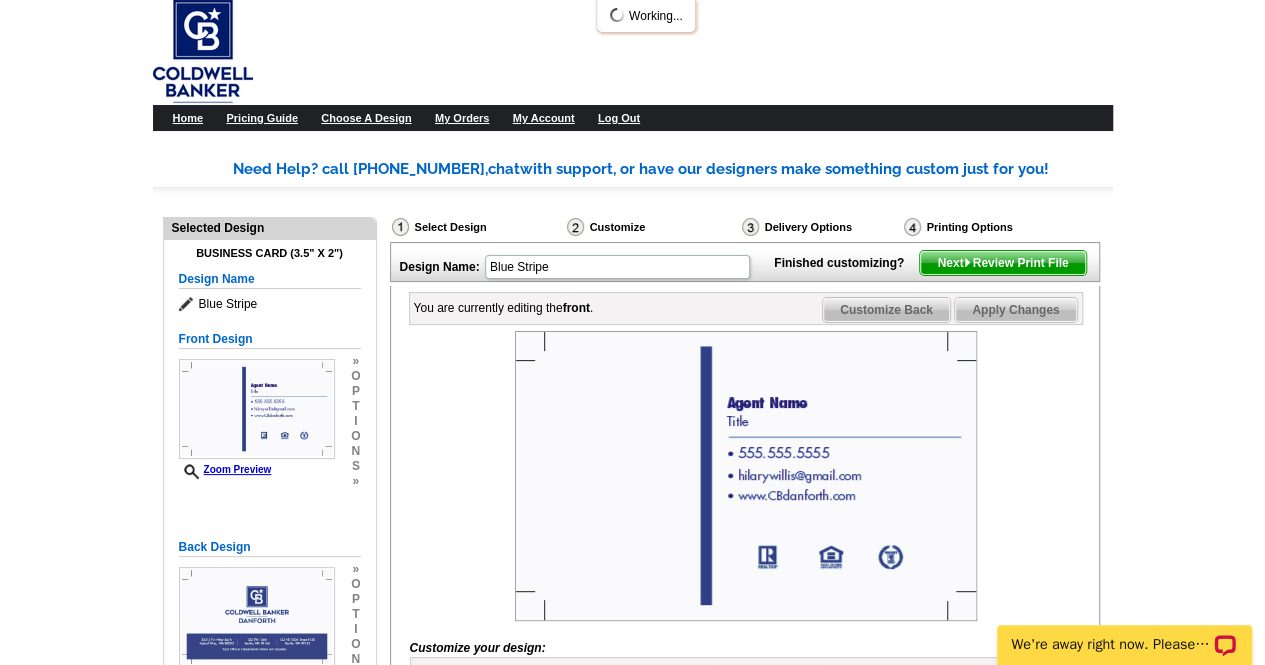 scroll, scrollTop: 106, scrollLeft: 0, axis: vertical 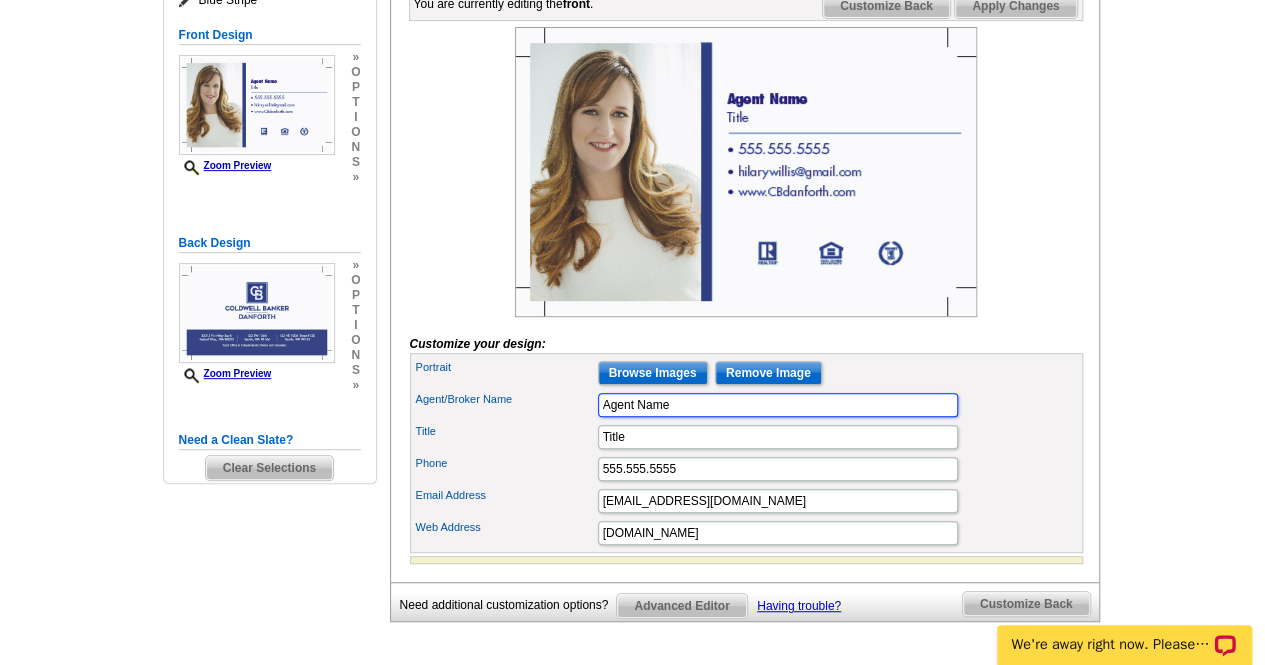 click on "Agent Name" at bounding box center (778, 405) 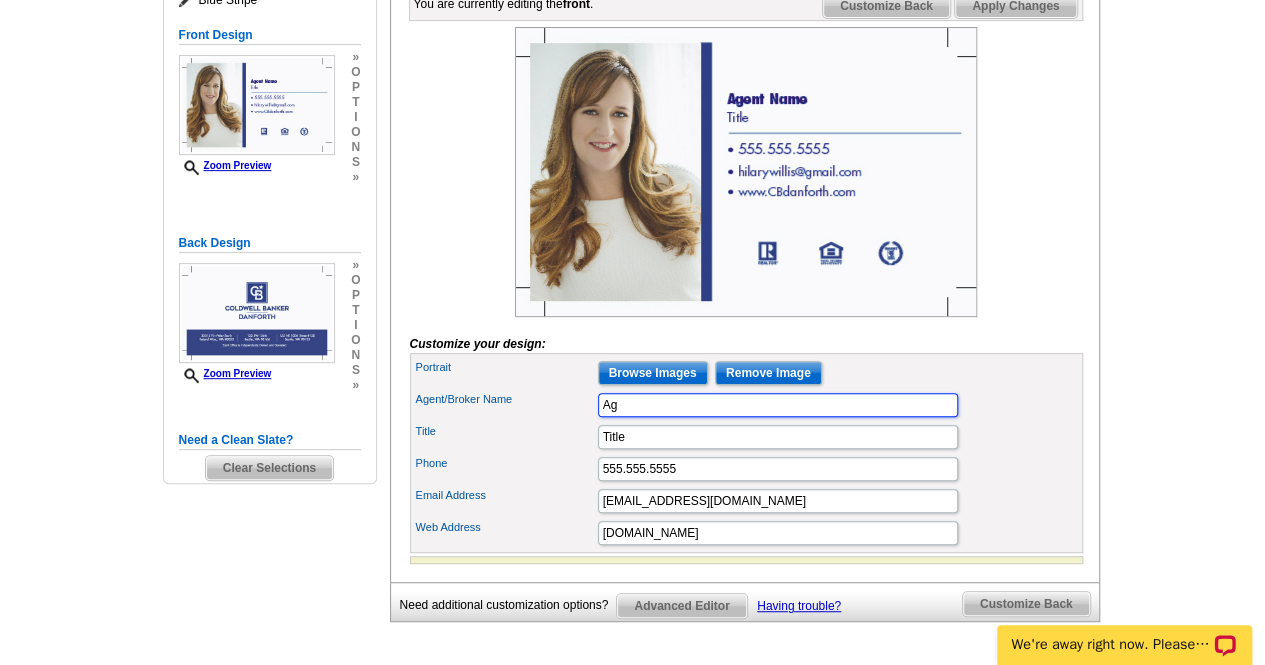 type on "A" 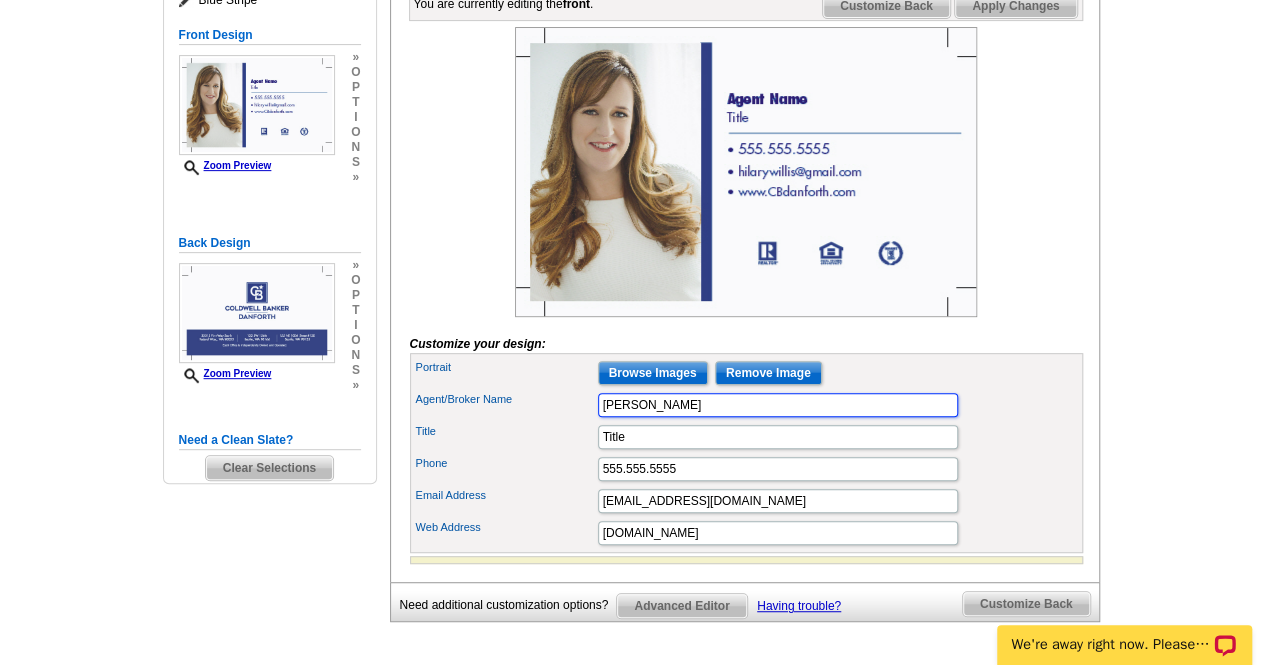 type on "Hilary Willis" 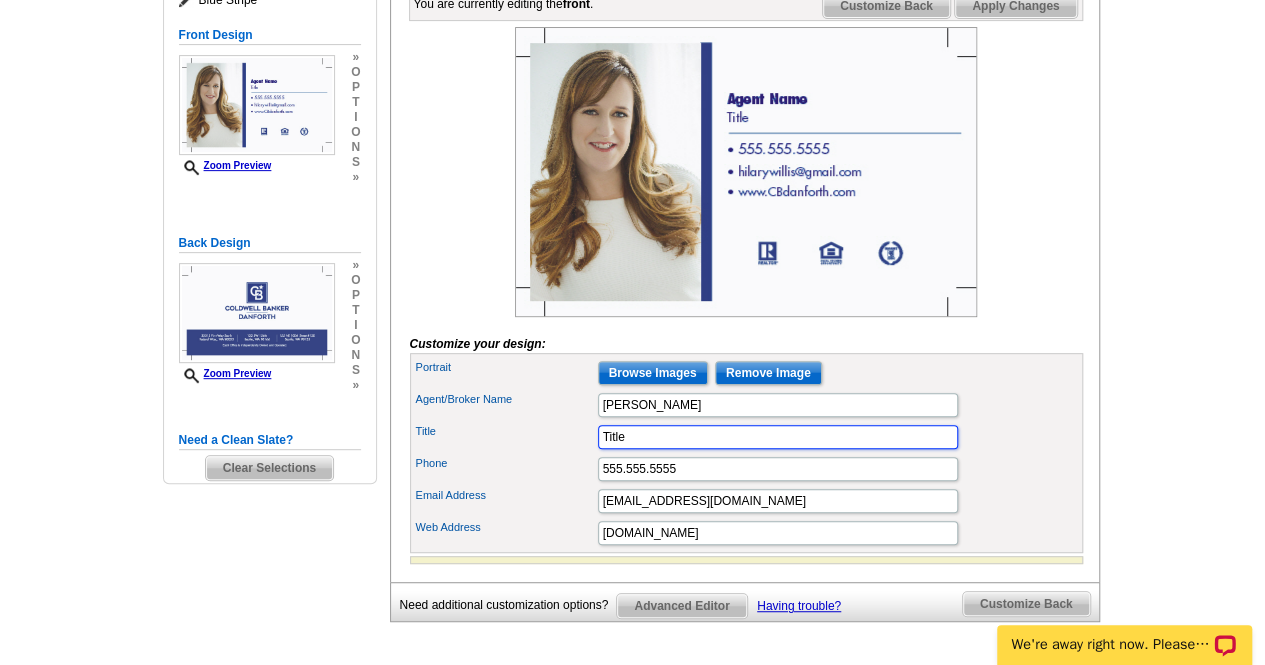 scroll, scrollTop: 0, scrollLeft: 0, axis: both 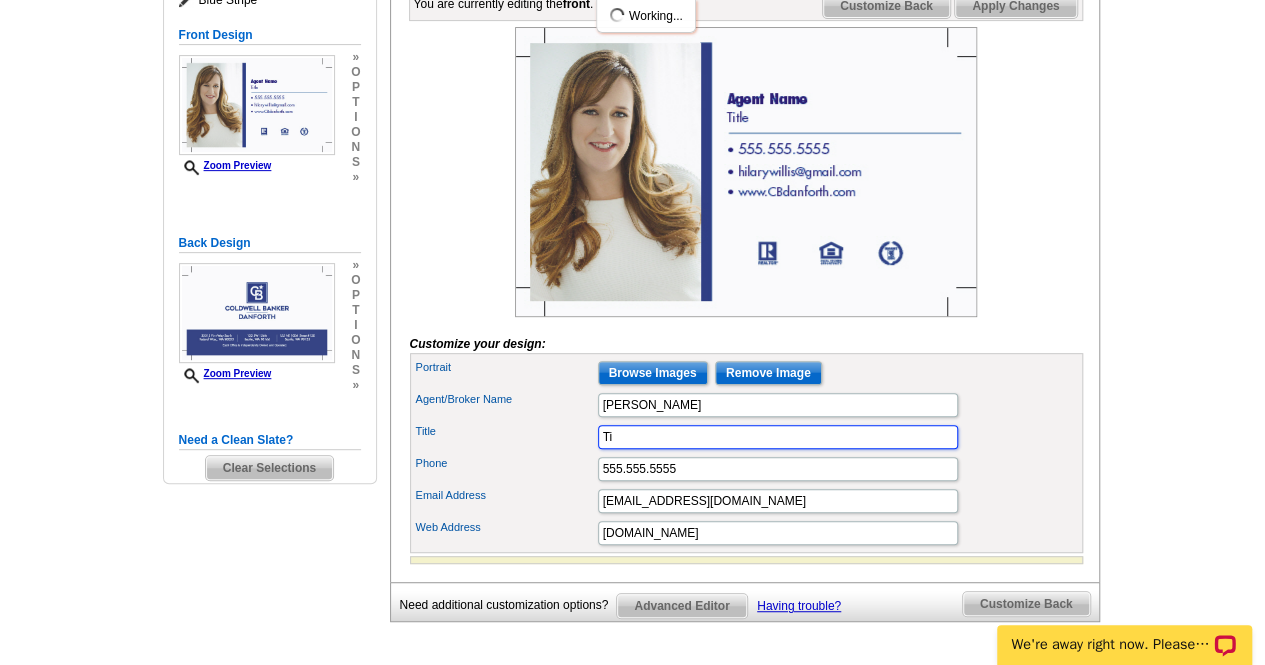 type on "T" 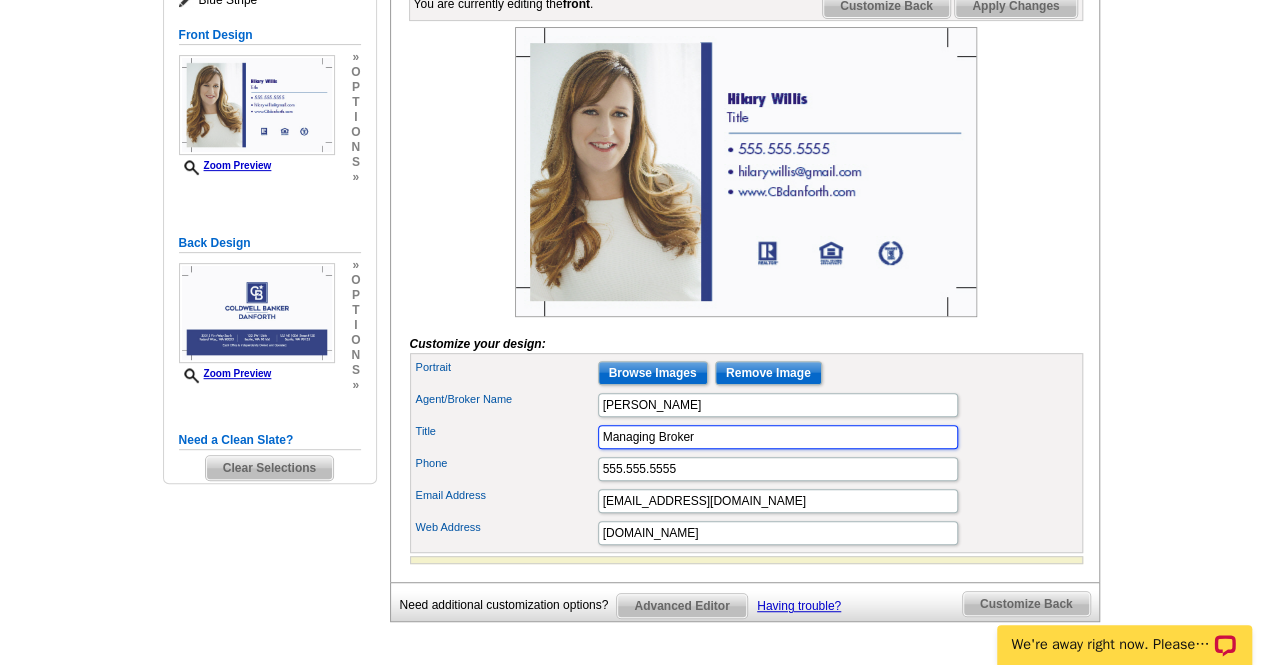 type on "Managing Broker" 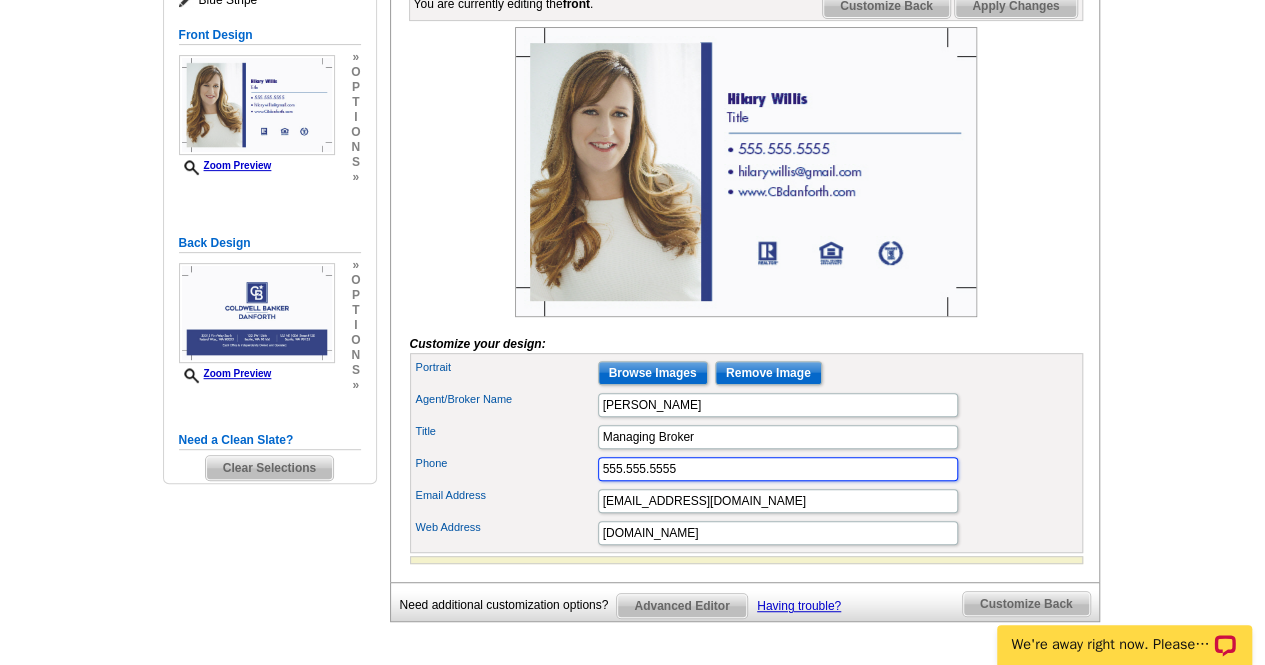 click on "555.555.5555" at bounding box center [778, 469] 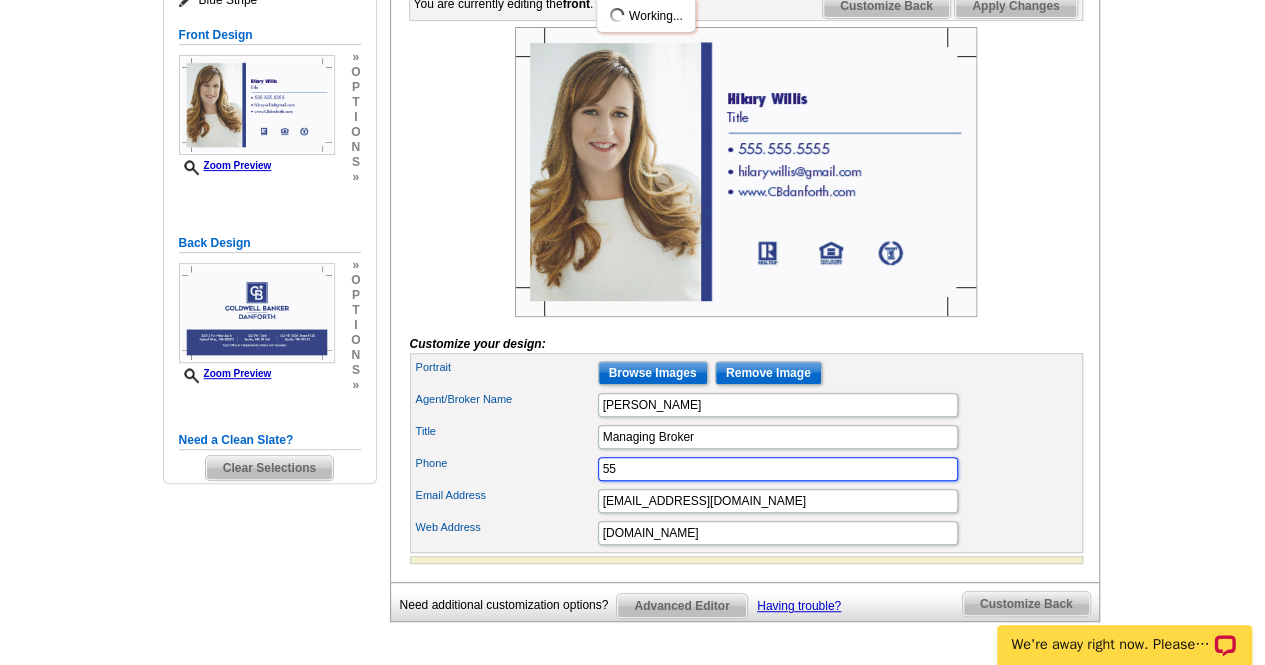 type on "5" 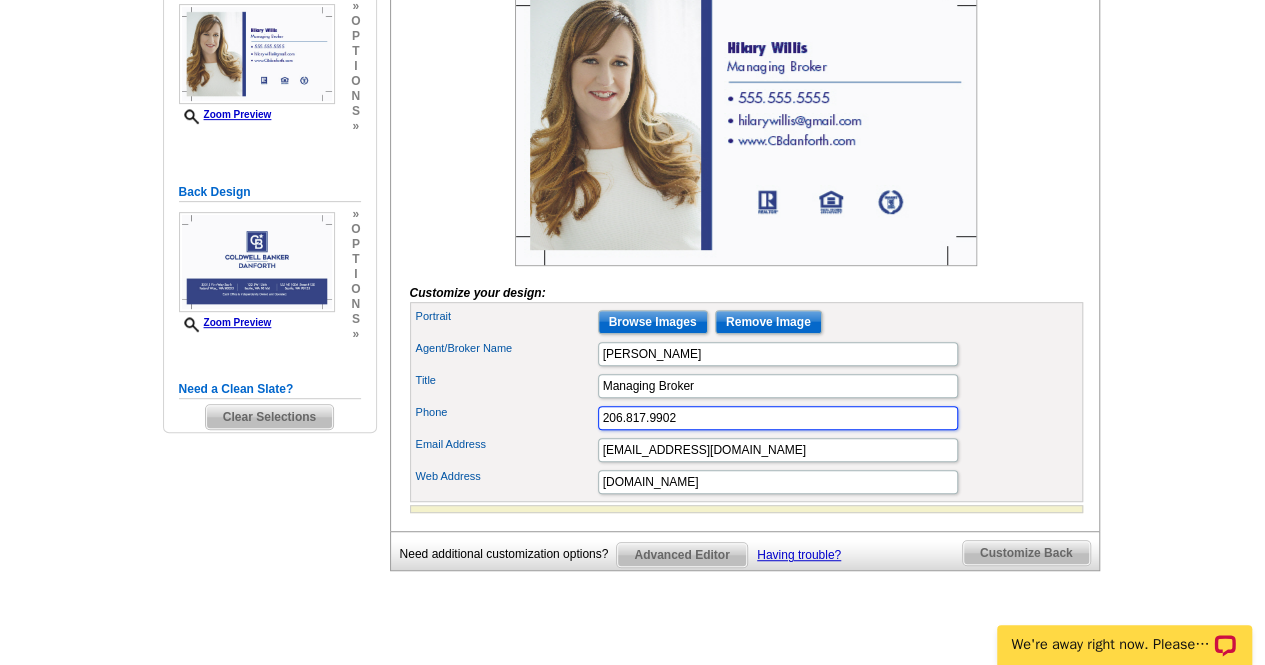 scroll, scrollTop: 350, scrollLeft: 0, axis: vertical 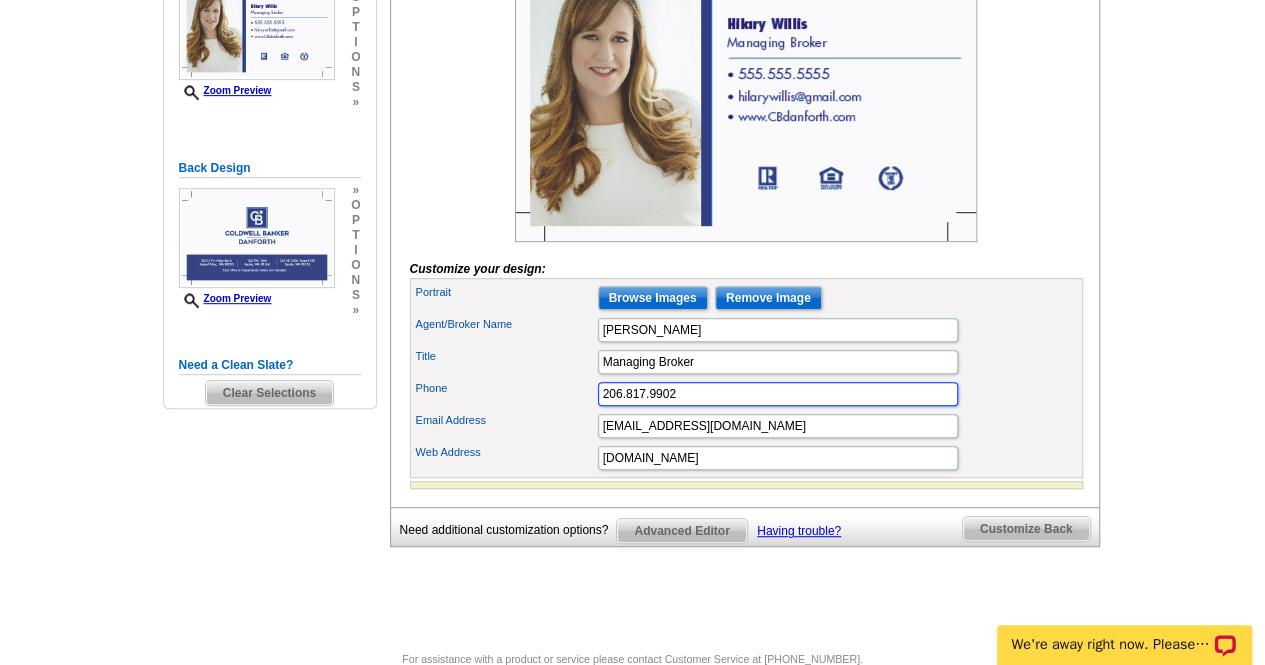 type on "206.817.9902" 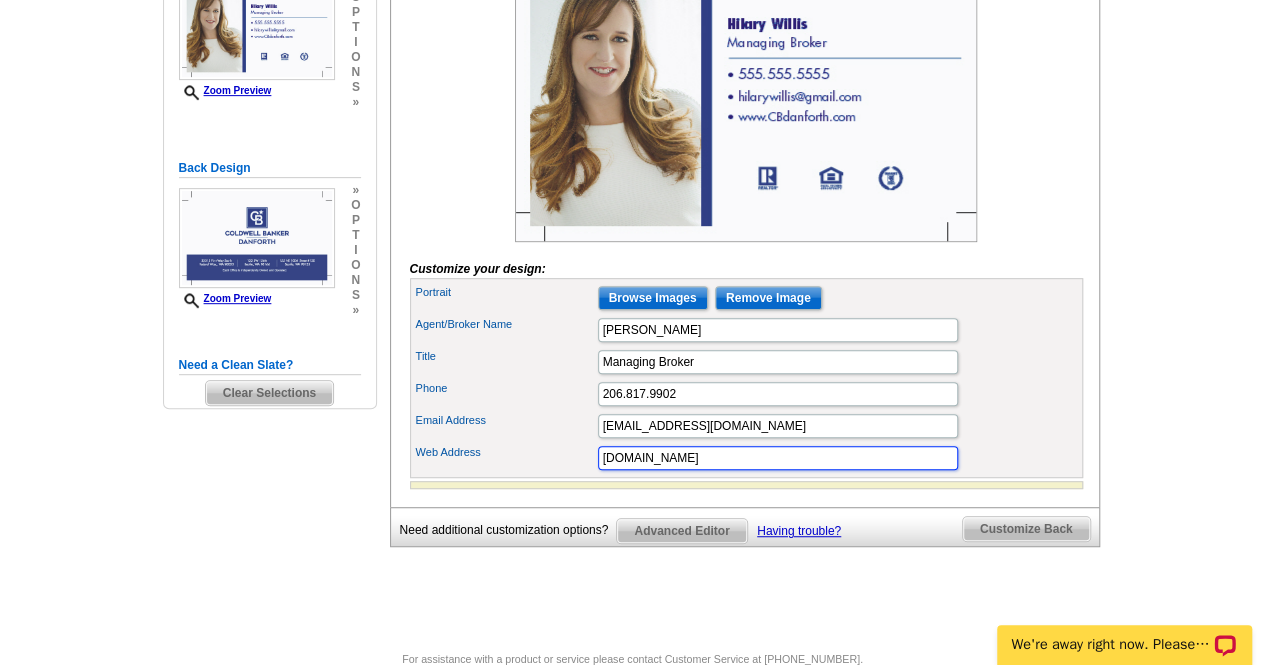 click on "www.CBdanforth.com" at bounding box center (778, 458) 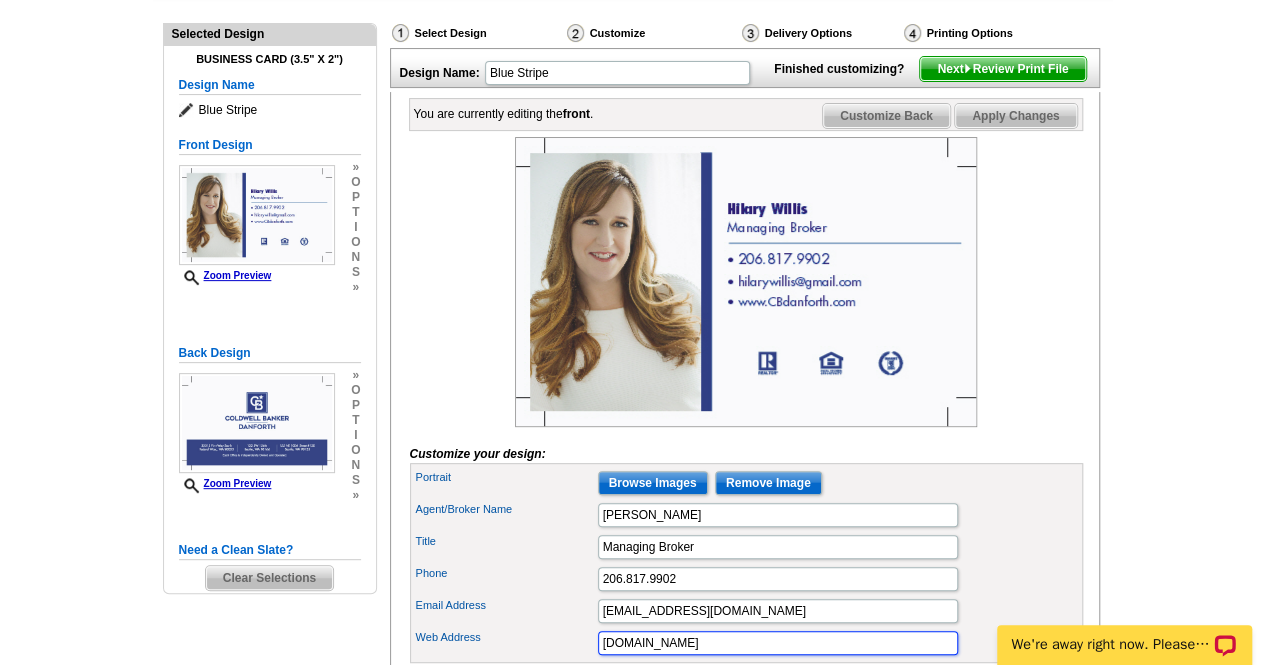scroll, scrollTop: 187, scrollLeft: 0, axis: vertical 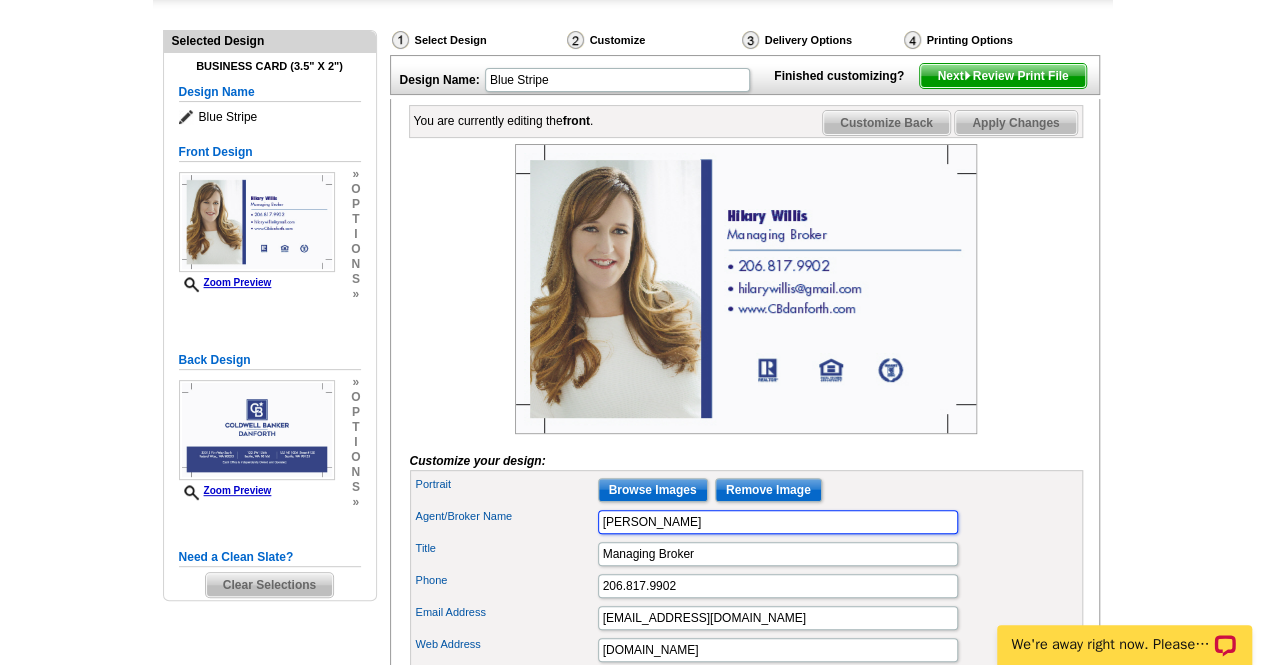click on "Hilary Willis" at bounding box center (778, 522) 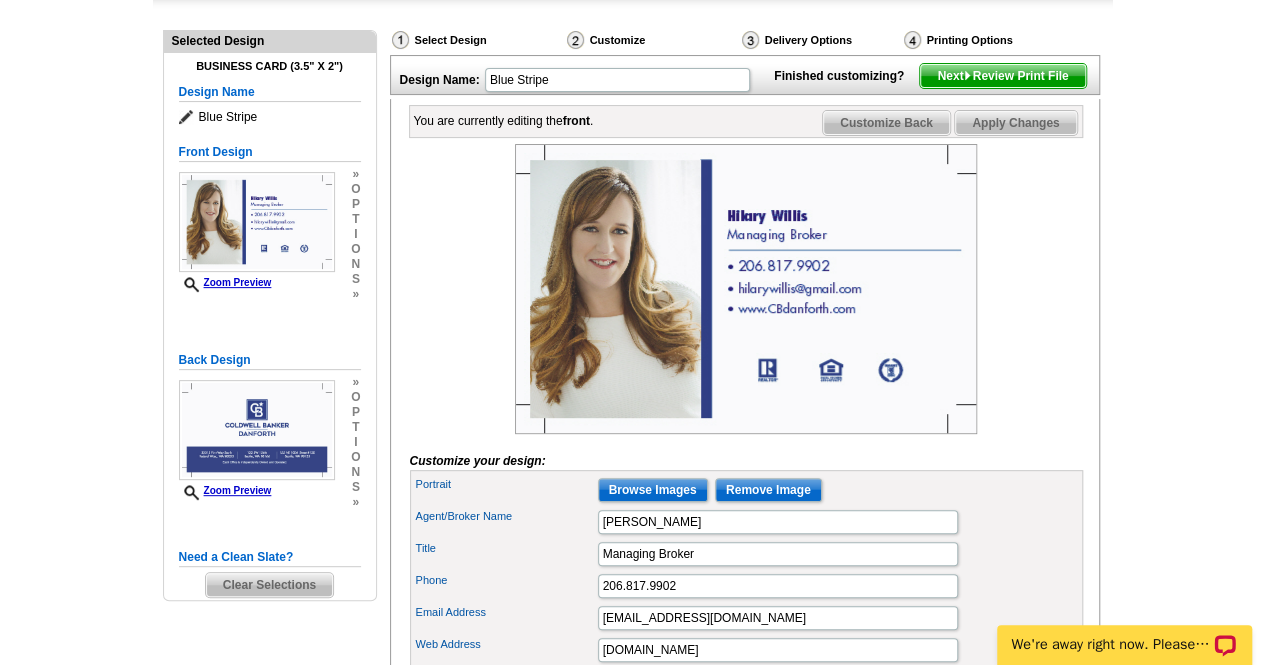 click on "You are currently editing the  front .
Customize Front
Customize Back
Apply Changes
Customize your design:
Portrait
Browse Images
Remove Image
Agent/Broker Name" at bounding box center [745, 399] 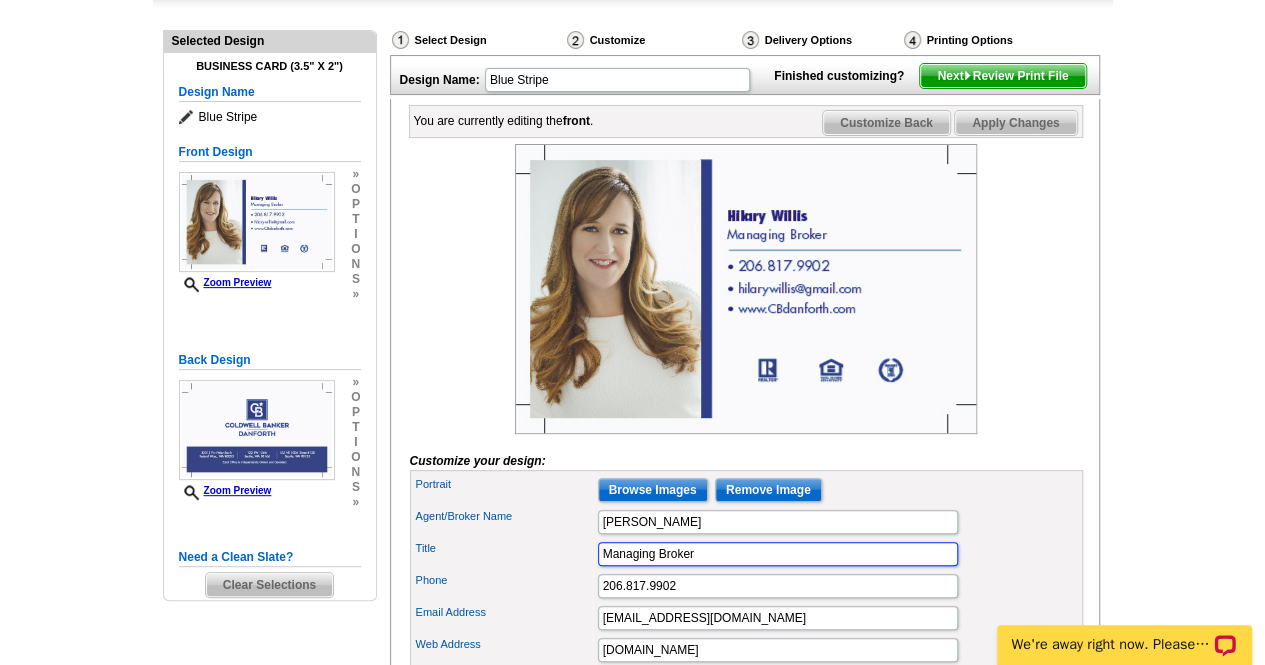 click on "Managing Broker" at bounding box center (778, 554) 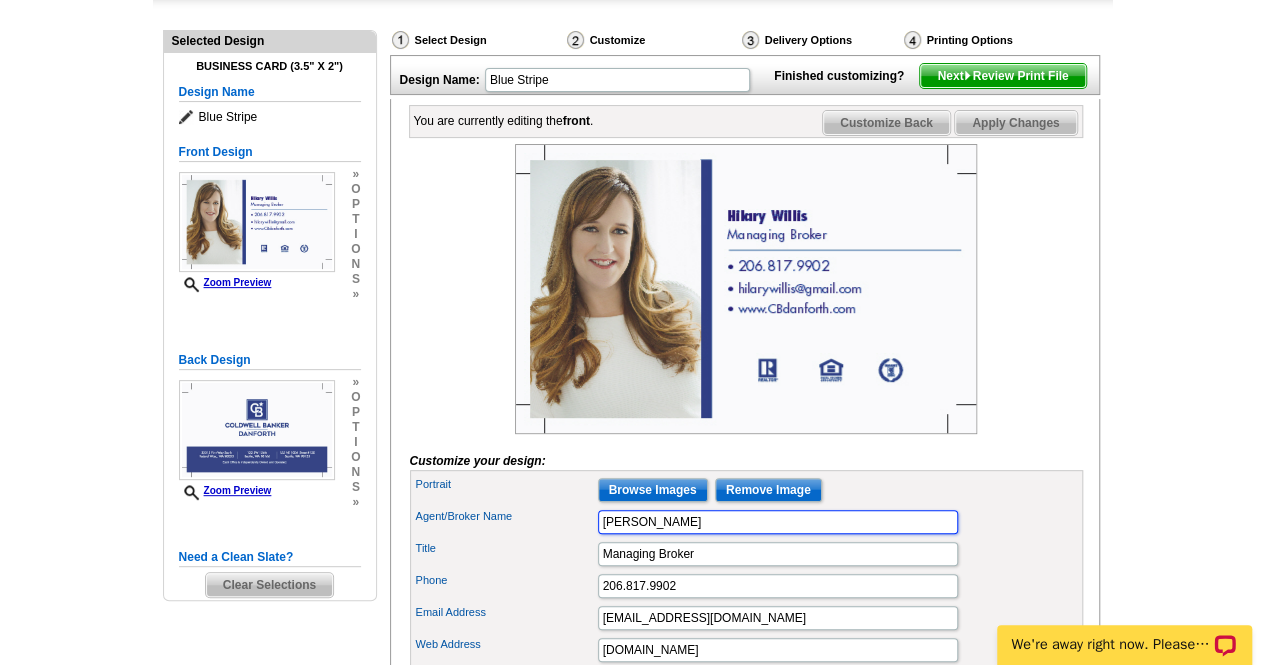 click on "Hilary Willis" at bounding box center [778, 522] 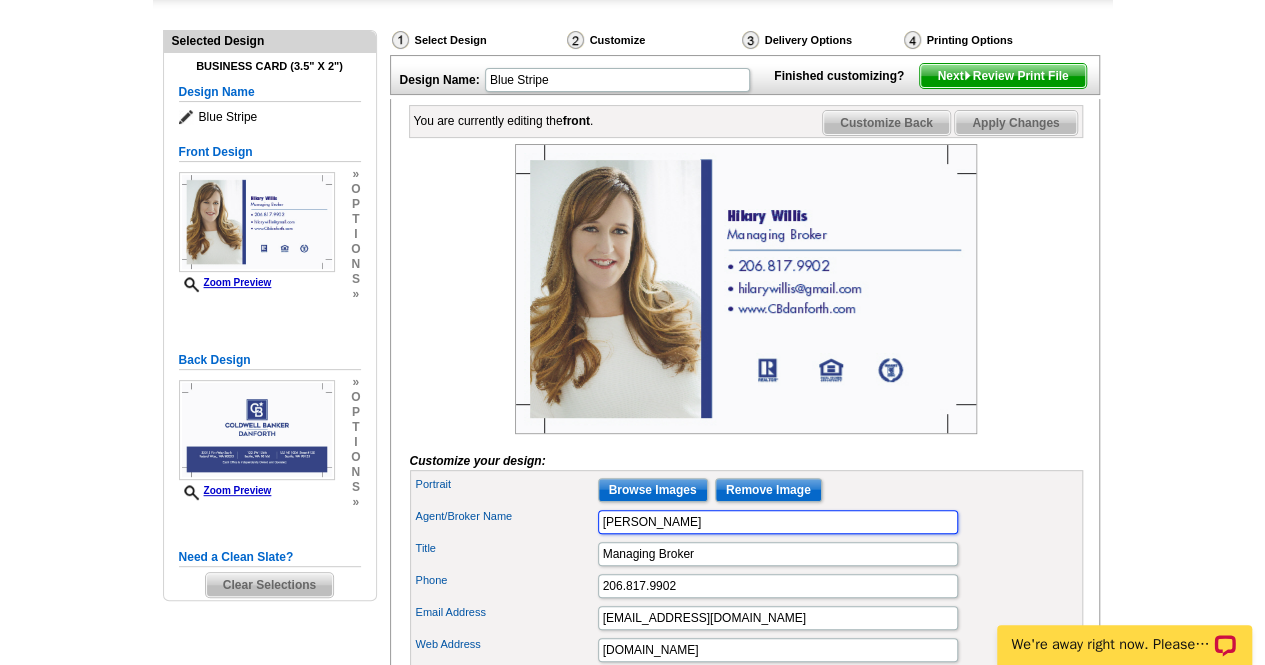 type on "Hilary Willis" 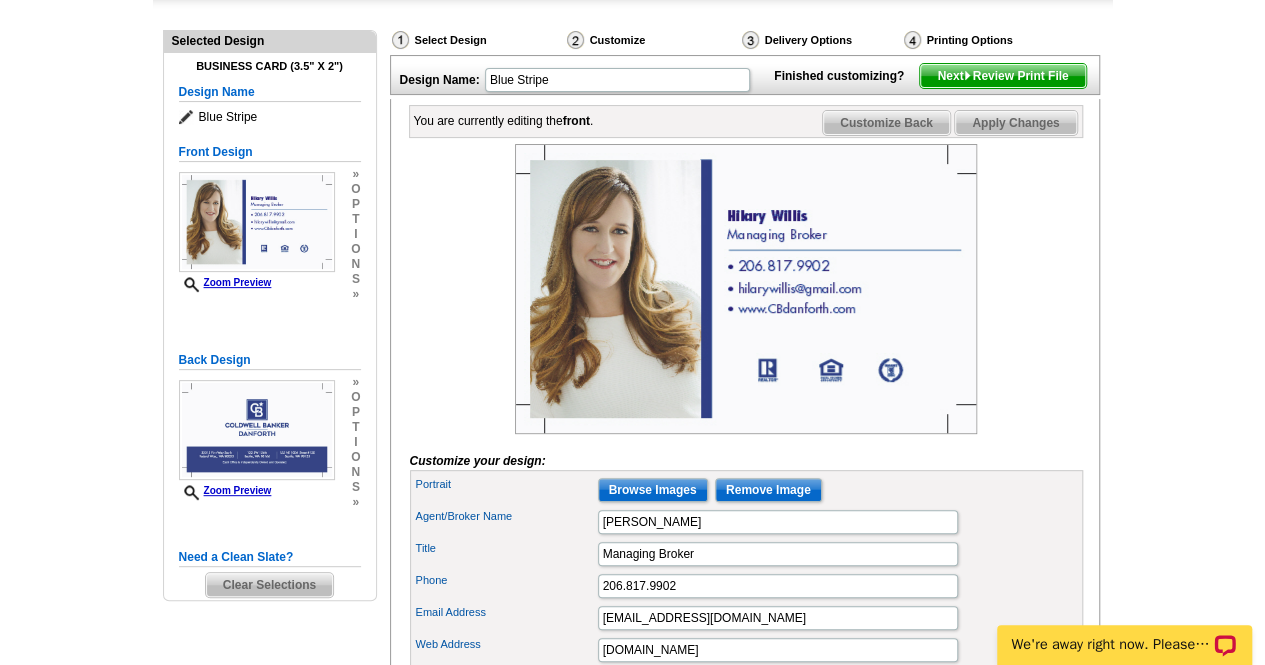 click at bounding box center (746, 289) 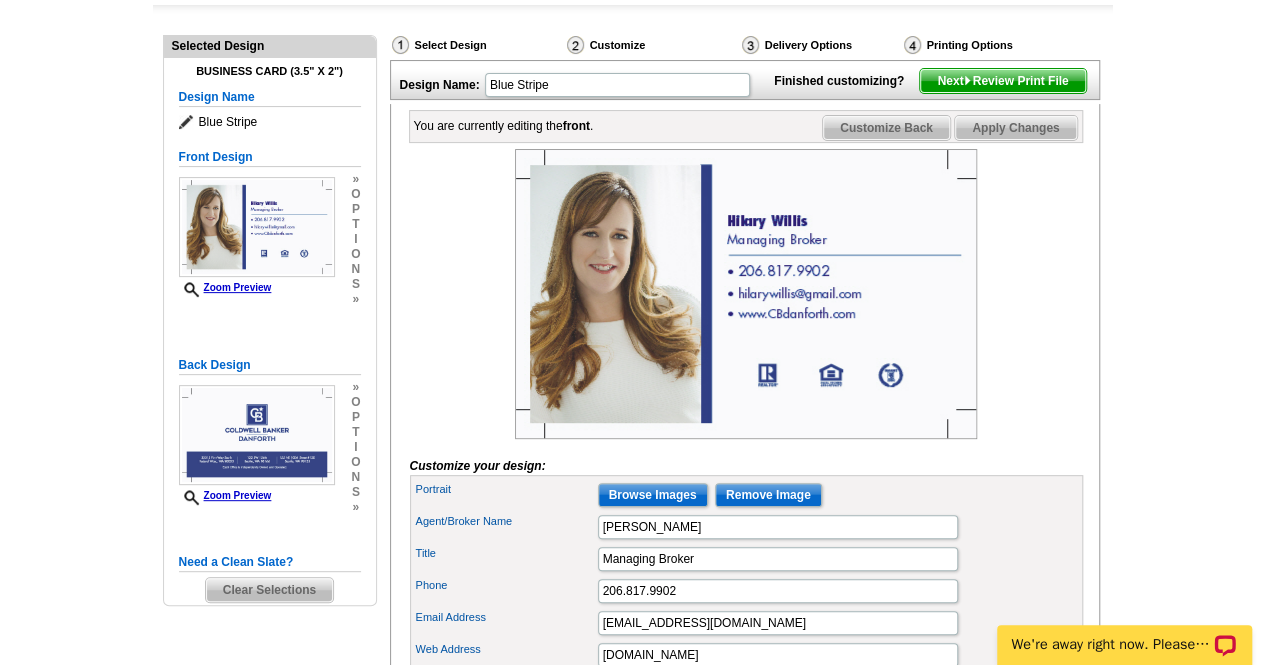 scroll, scrollTop: 181, scrollLeft: 0, axis: vertical 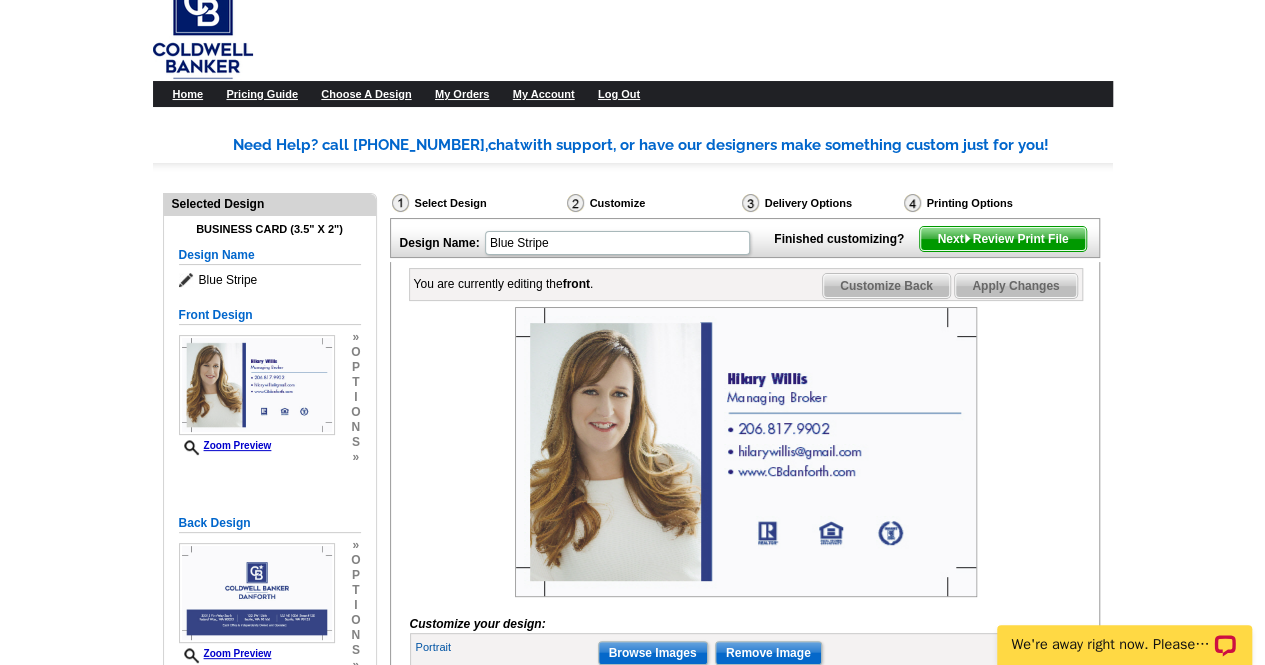 click at bounding box center (746, 452) 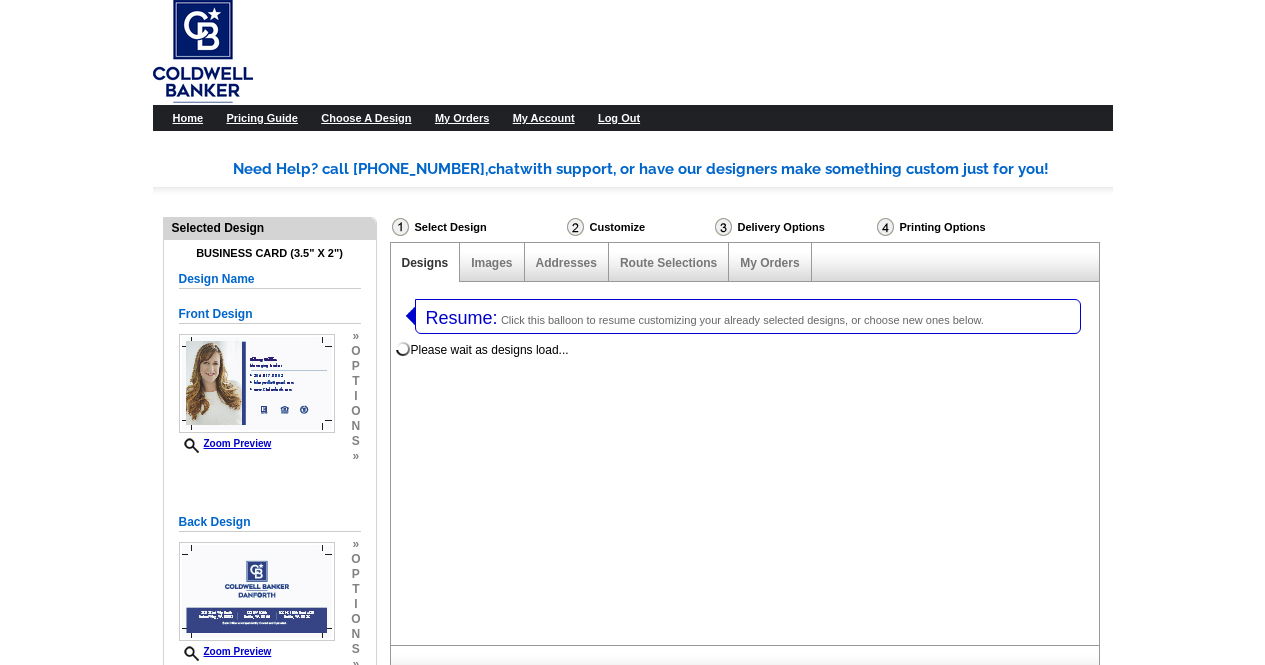 select on "5" 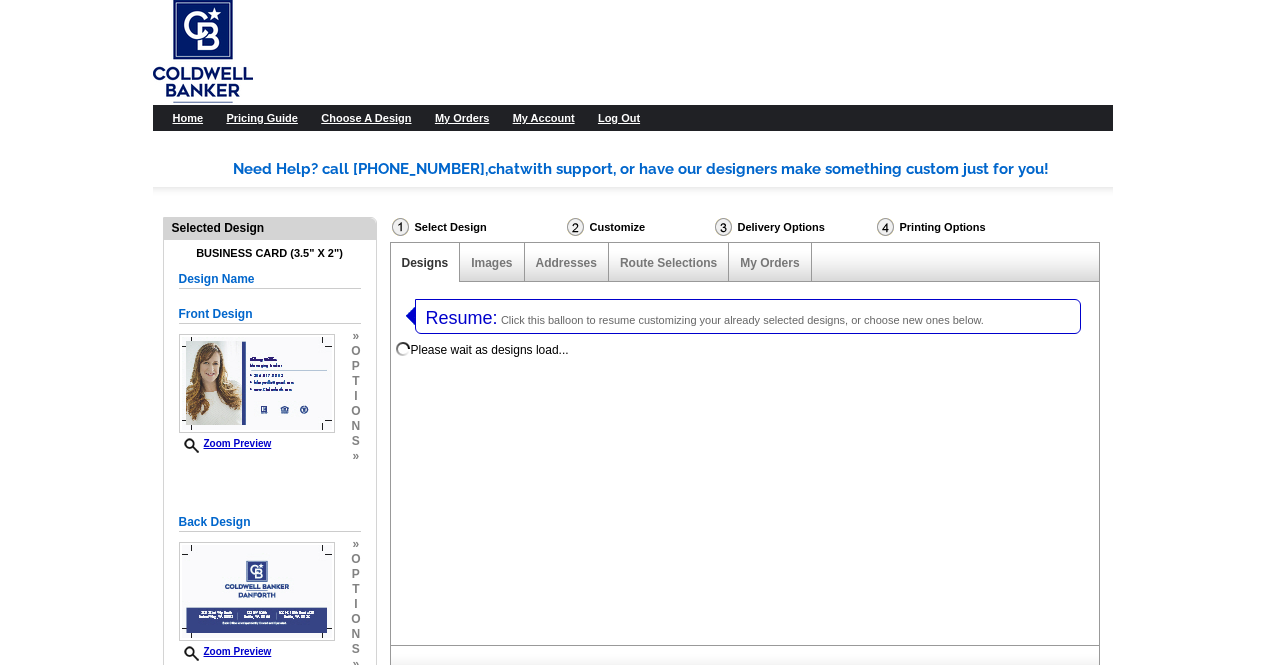 select on "back" 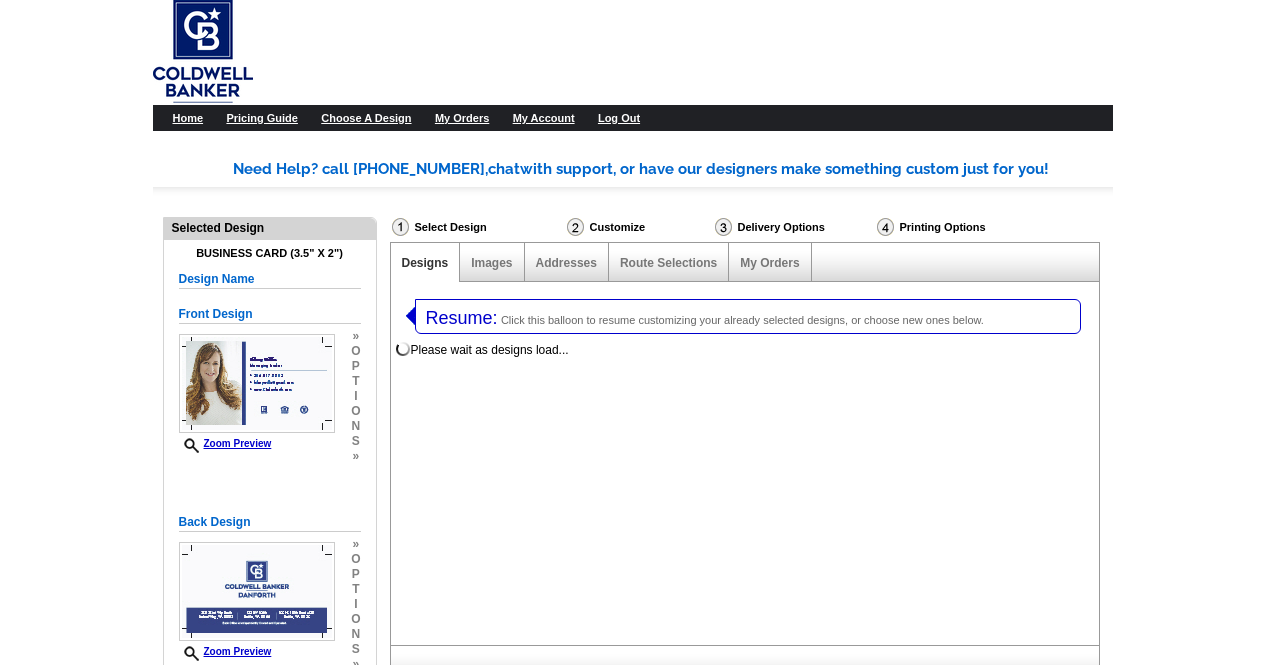 scroll, scrollTop: 0, scrollLeft: 0, axis: both 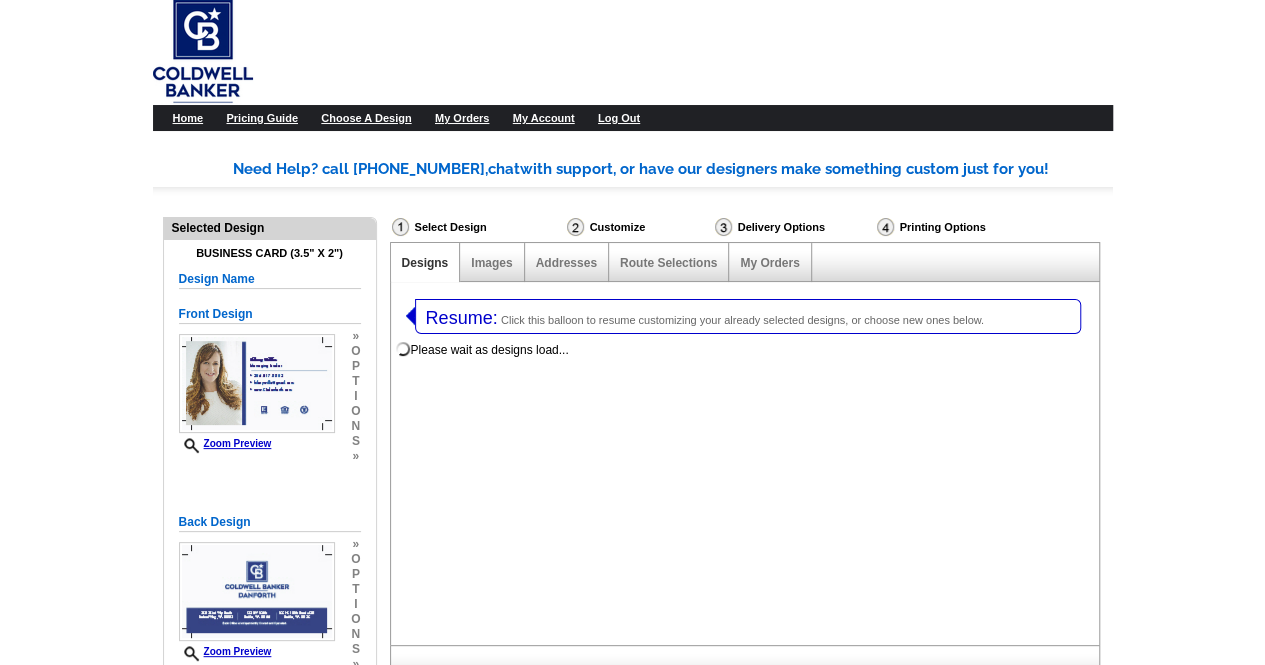 select on "1152" 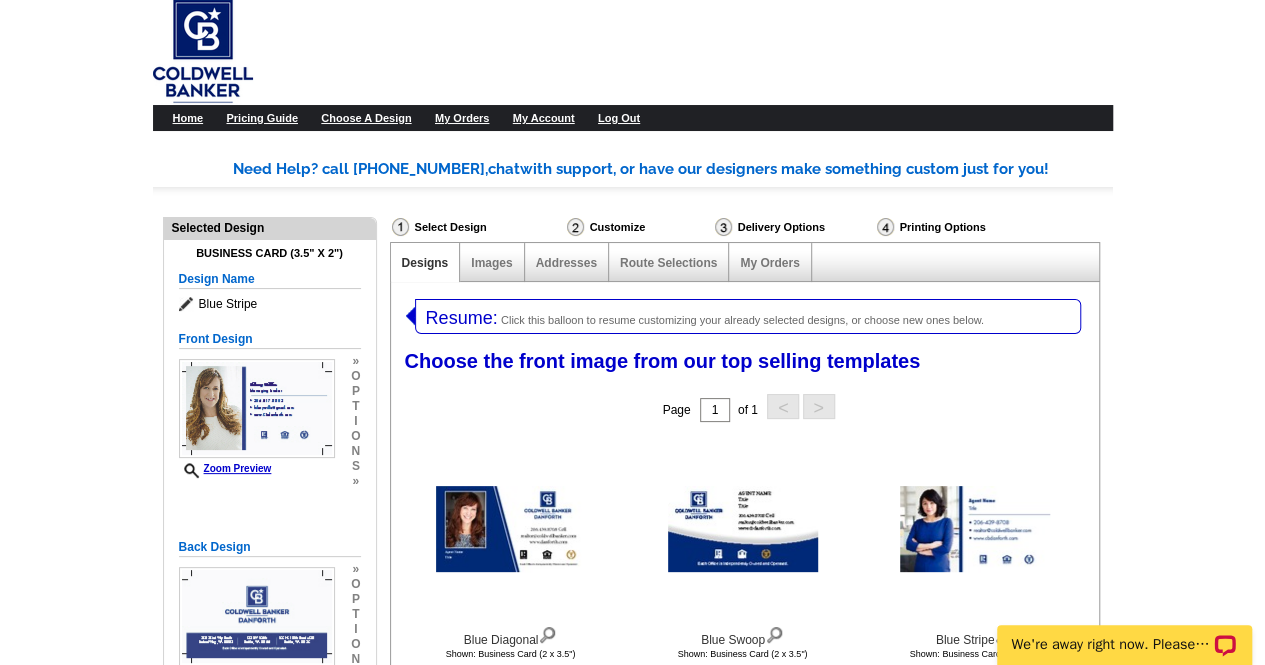scroll, scrollTop: 0, scrollLeft: 0, axis: both 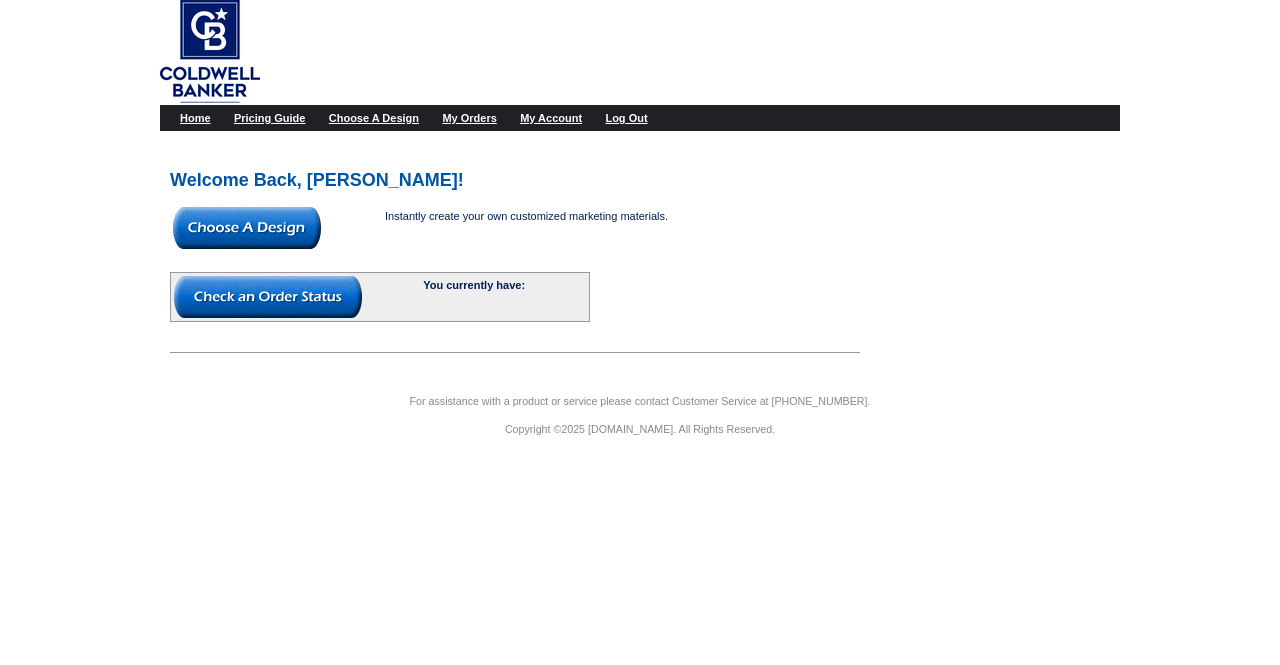 click at bounding box center (247, 228) 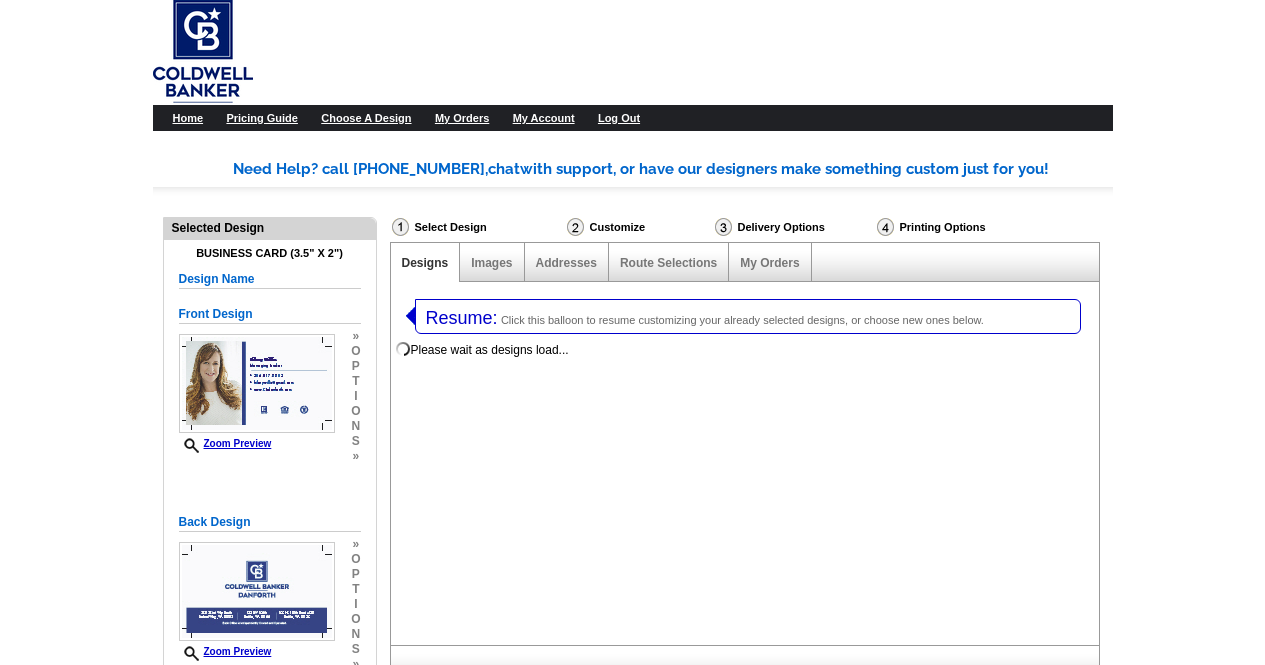 select on "3" 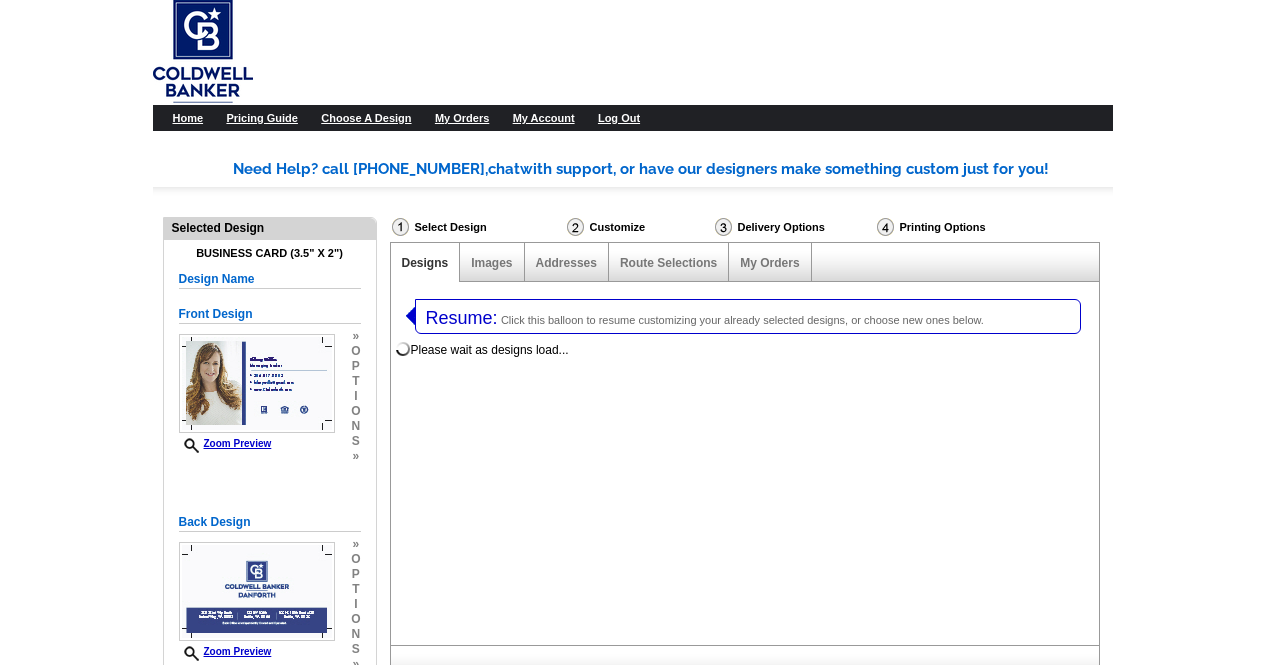select on "5" 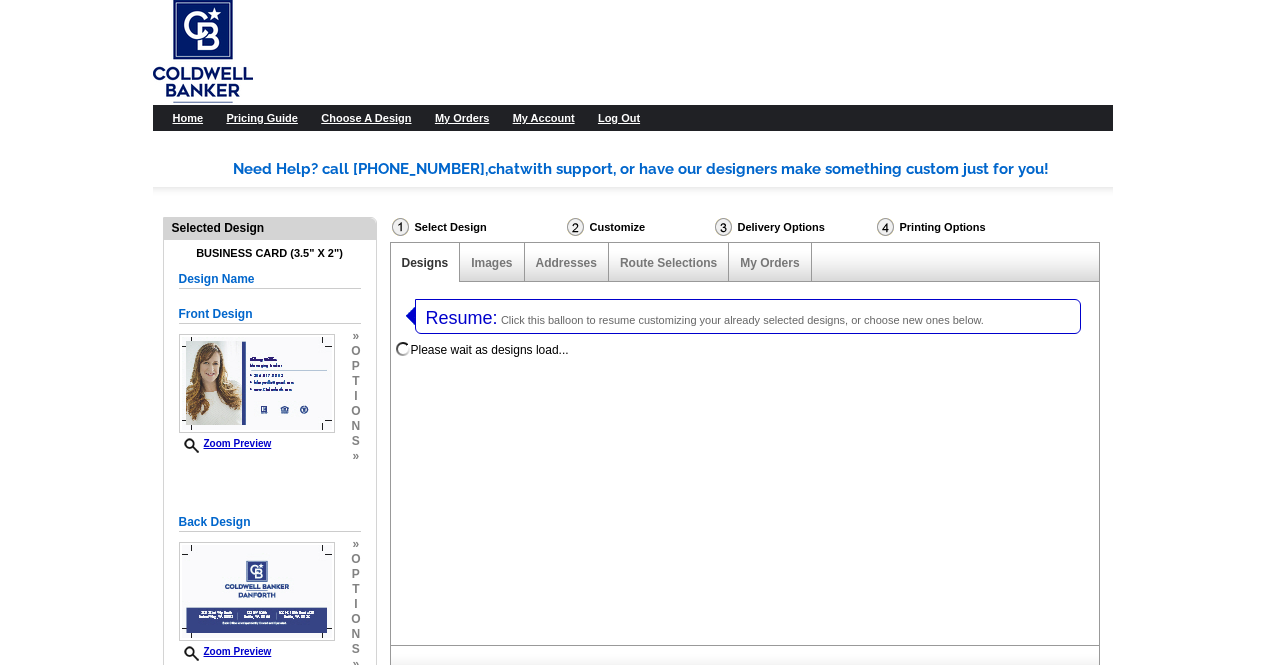 scroll, scrollTop: 0, scrollLeft: 0, axis: both 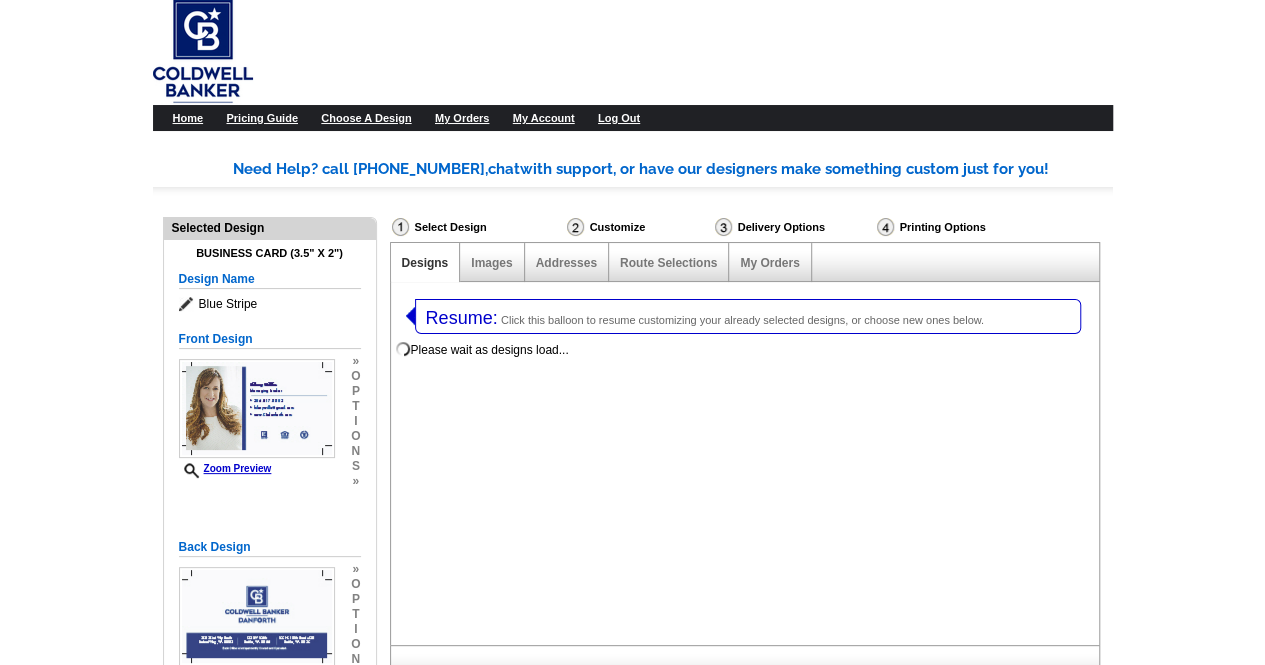 select on "1152" 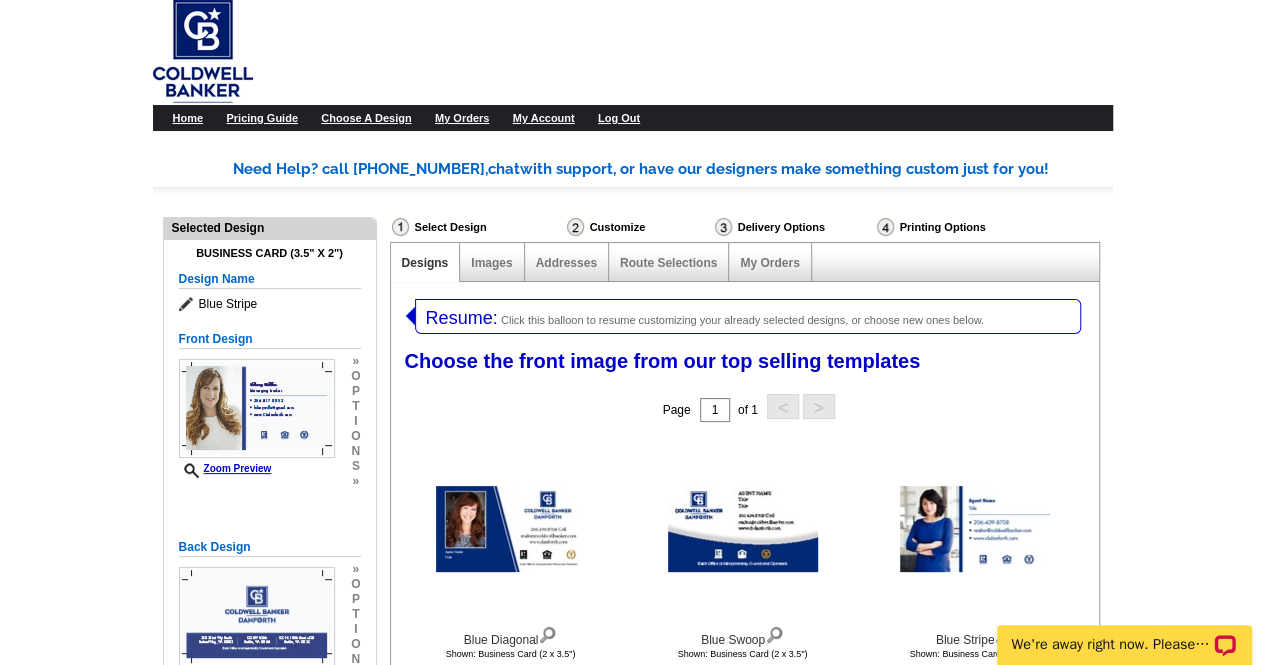 scroll, scrollTop: 0, scrollLeft: 0, axis: both 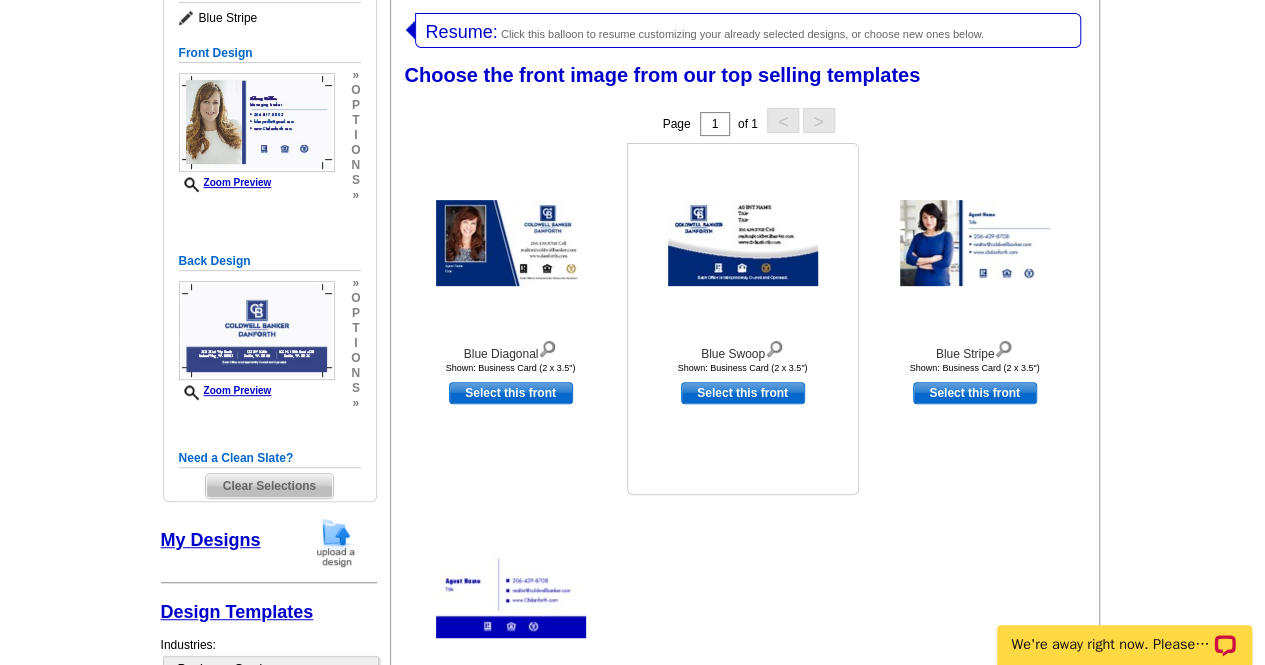 click at bounding box center [743, 243] 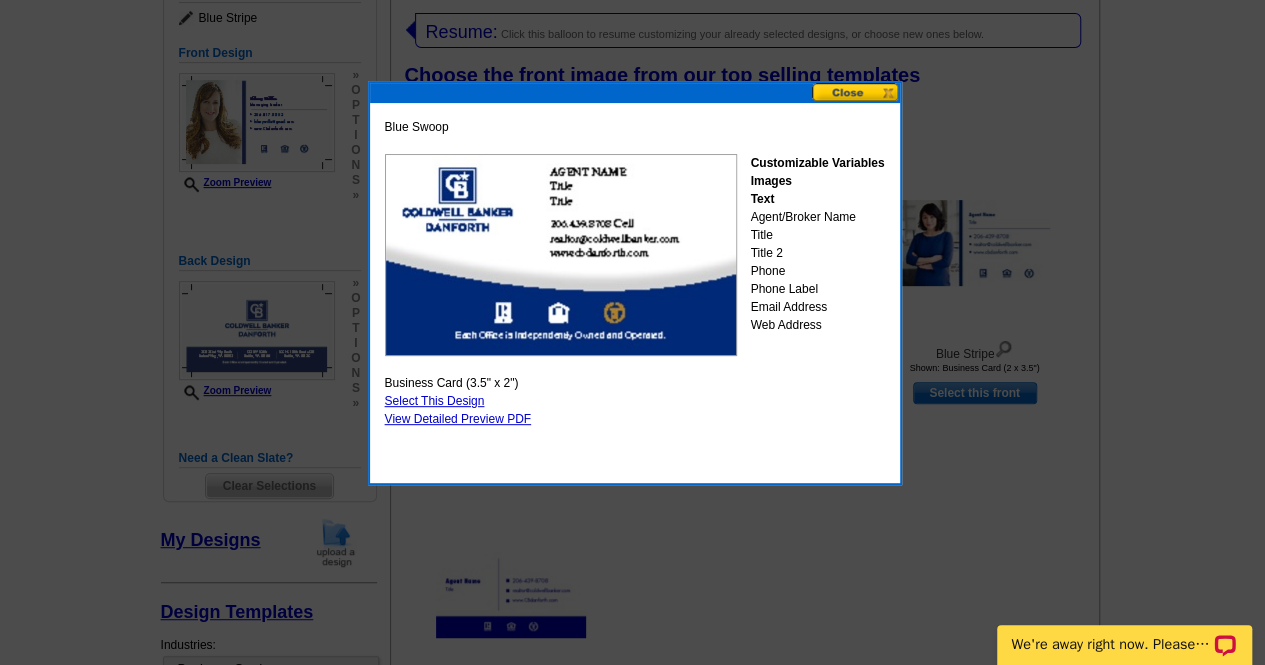 click at bounding box center (561, 255) 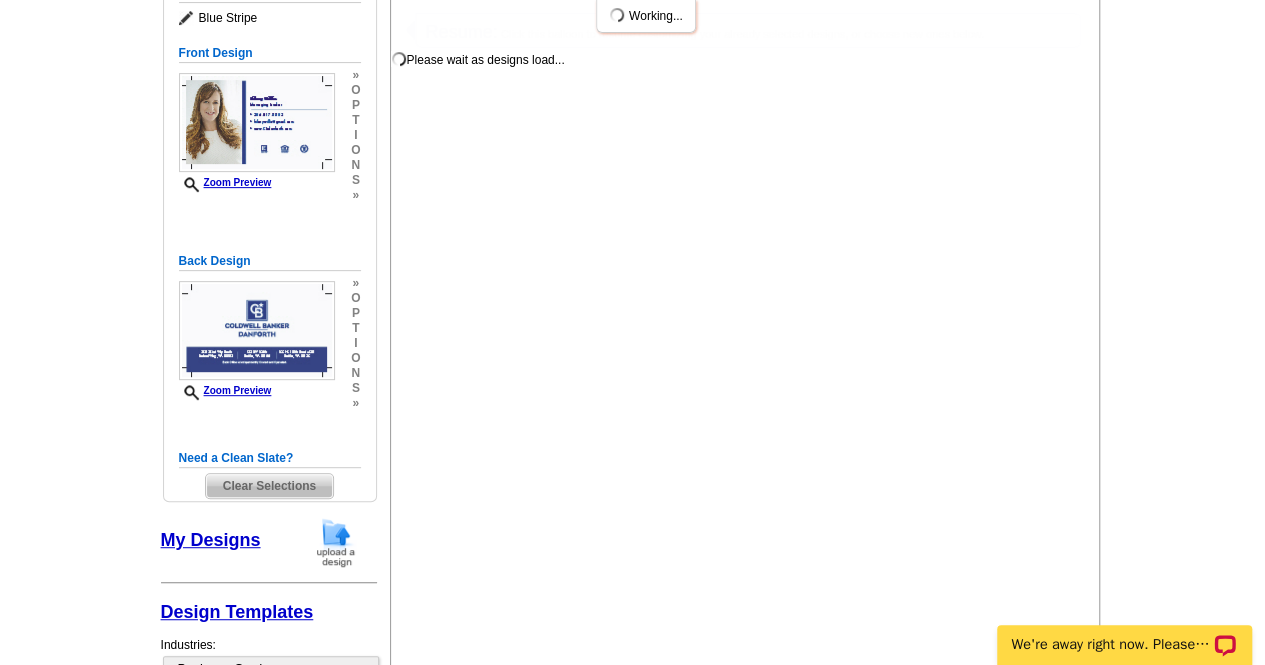 scroll, scrollTop: 0, scrollLeft: 0, axis: both 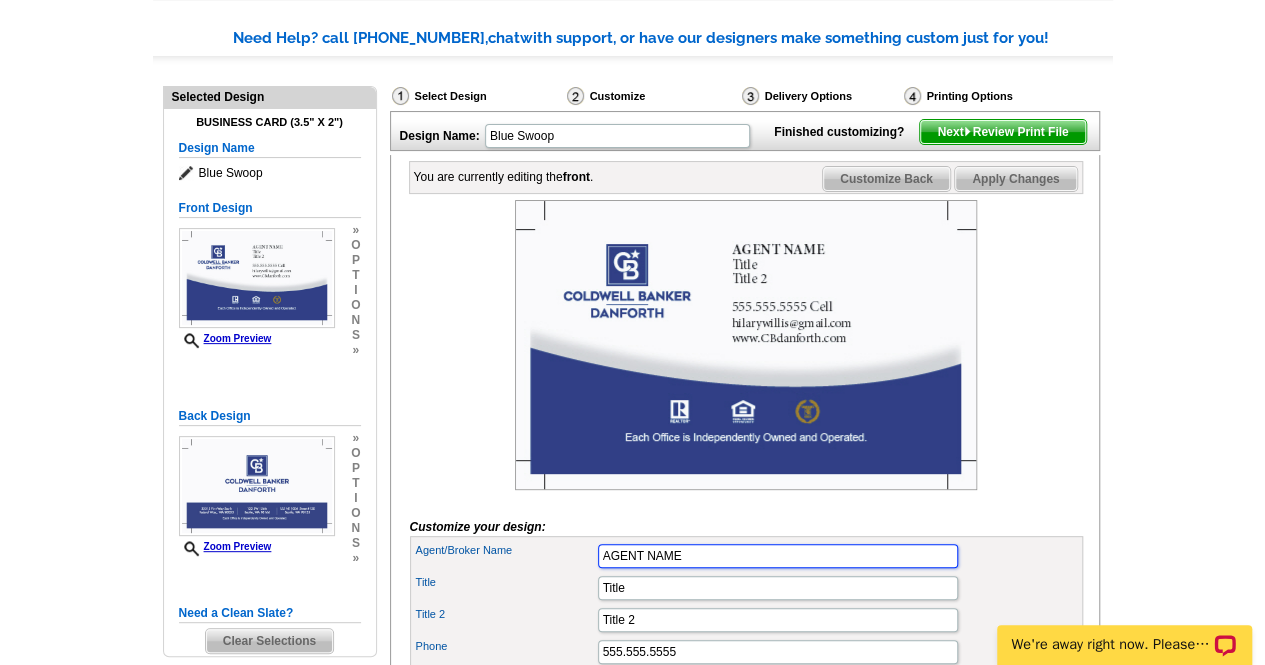 click on "AGENT NAME" at bounding box center [778, 556] 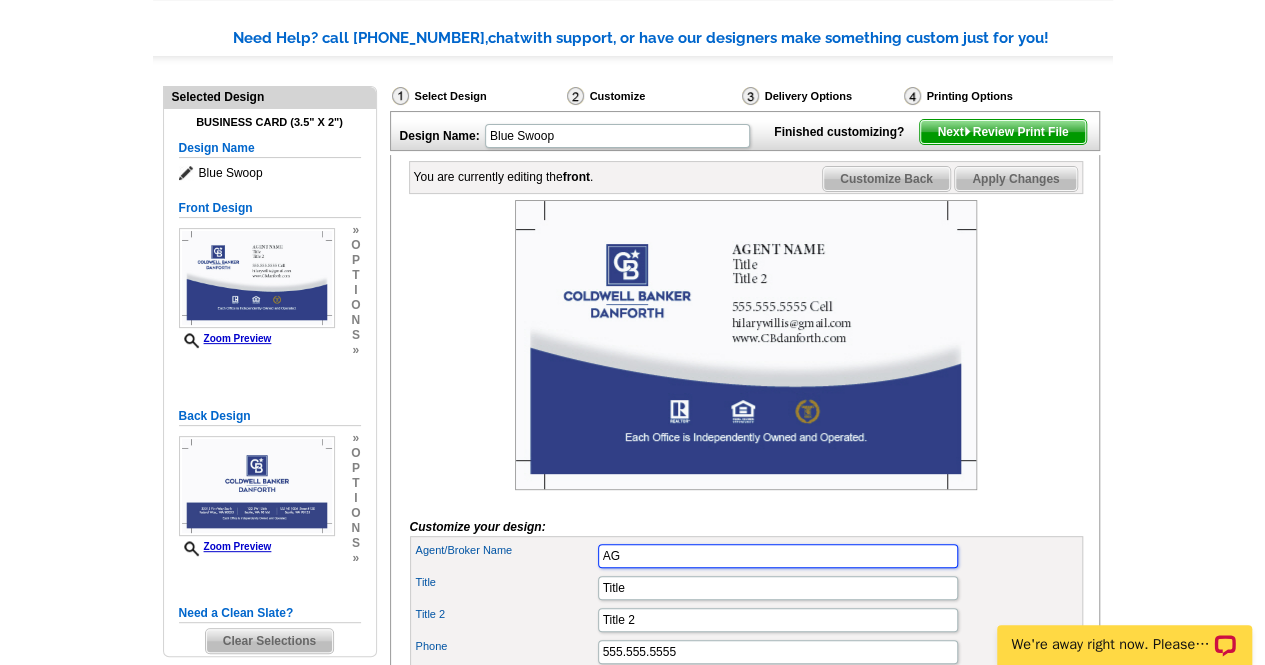 type on "A" 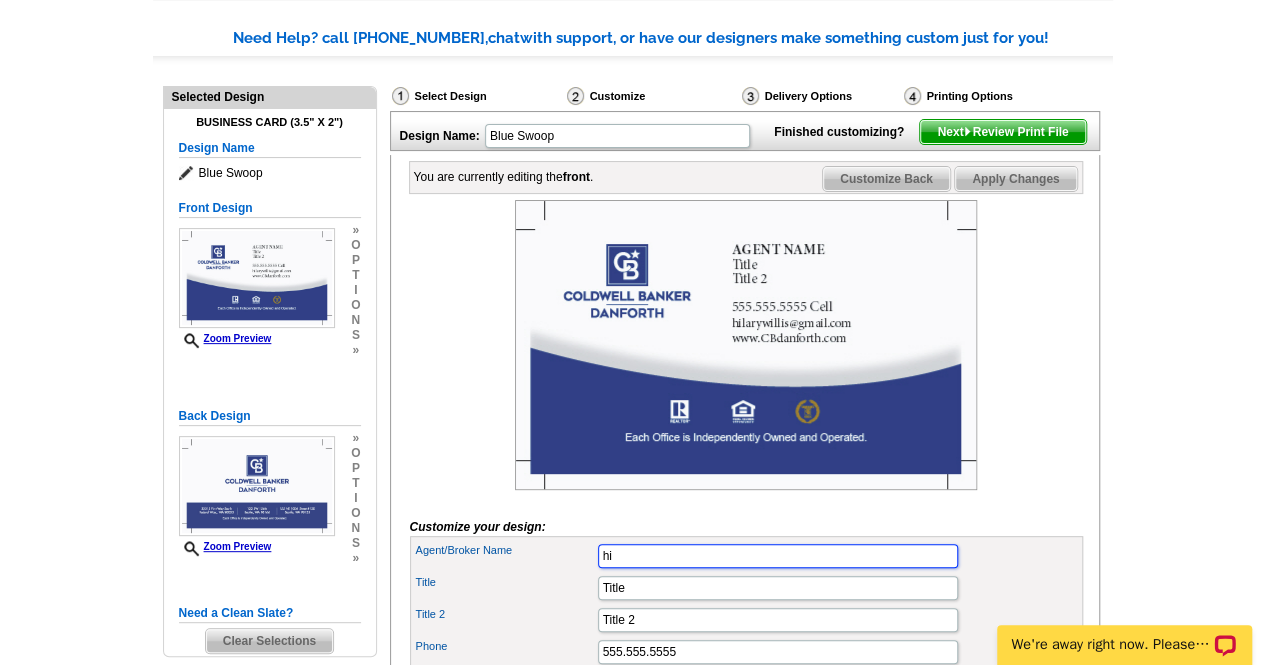 type on "h" 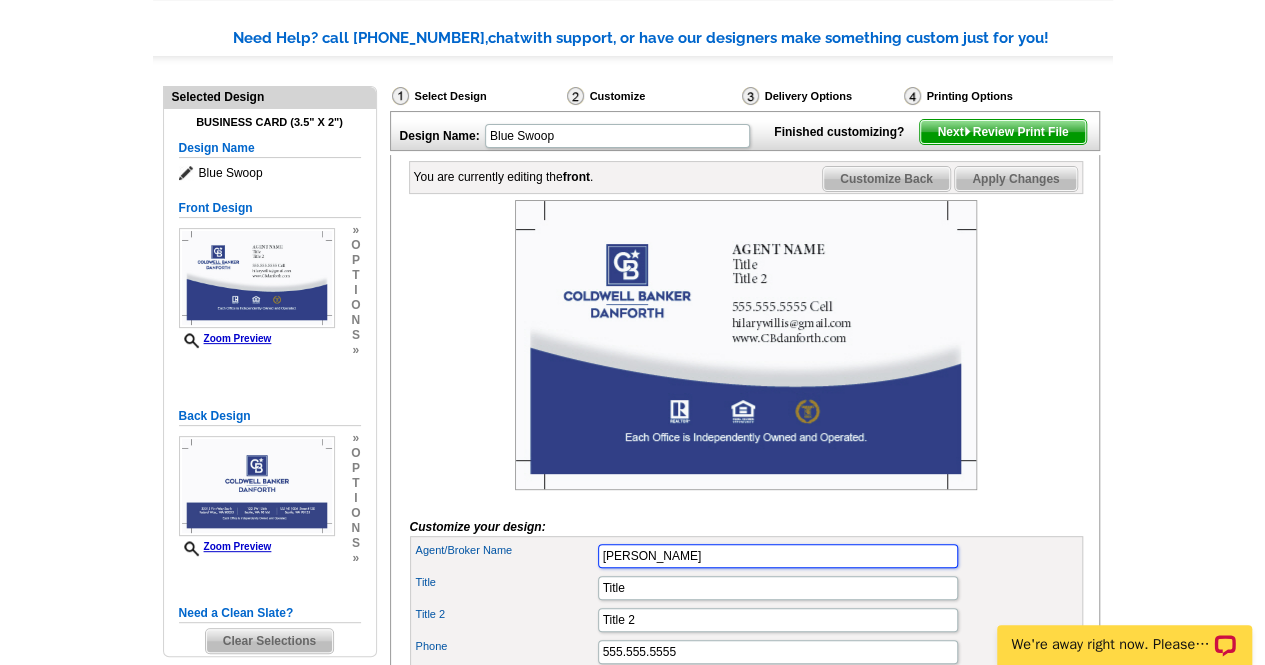 type on "HILARY WILLIS" 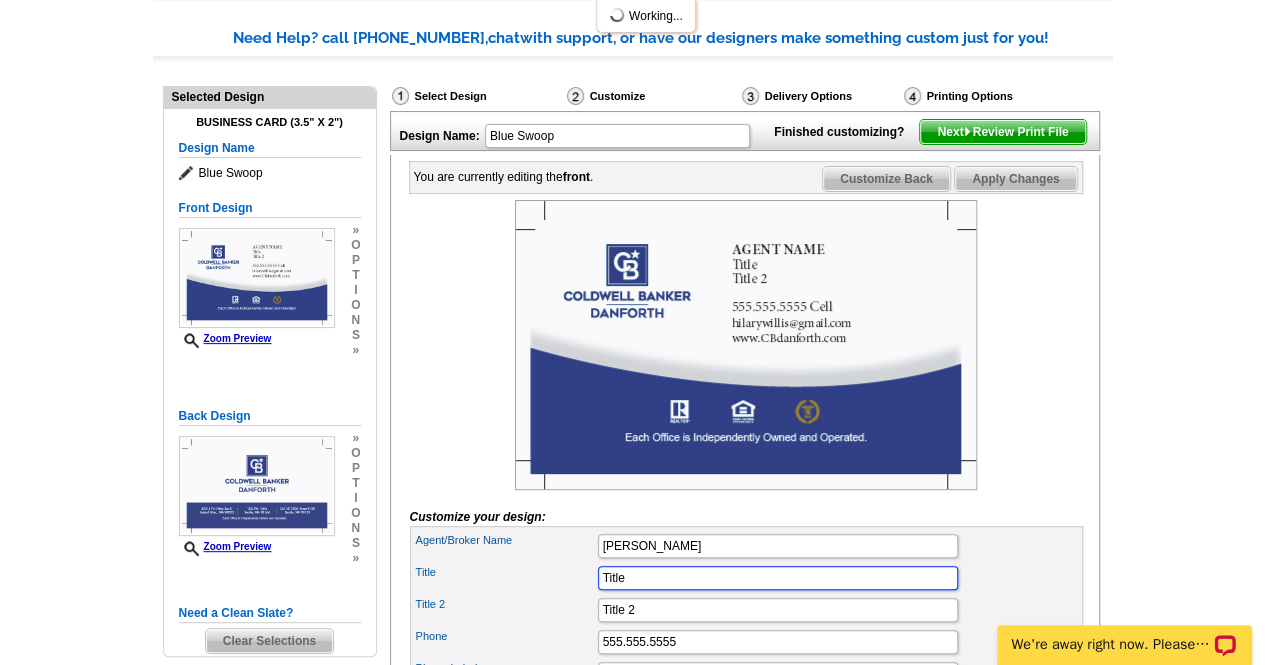 scroll, scrollTop: 0, scrollLeft: 0, axis: both 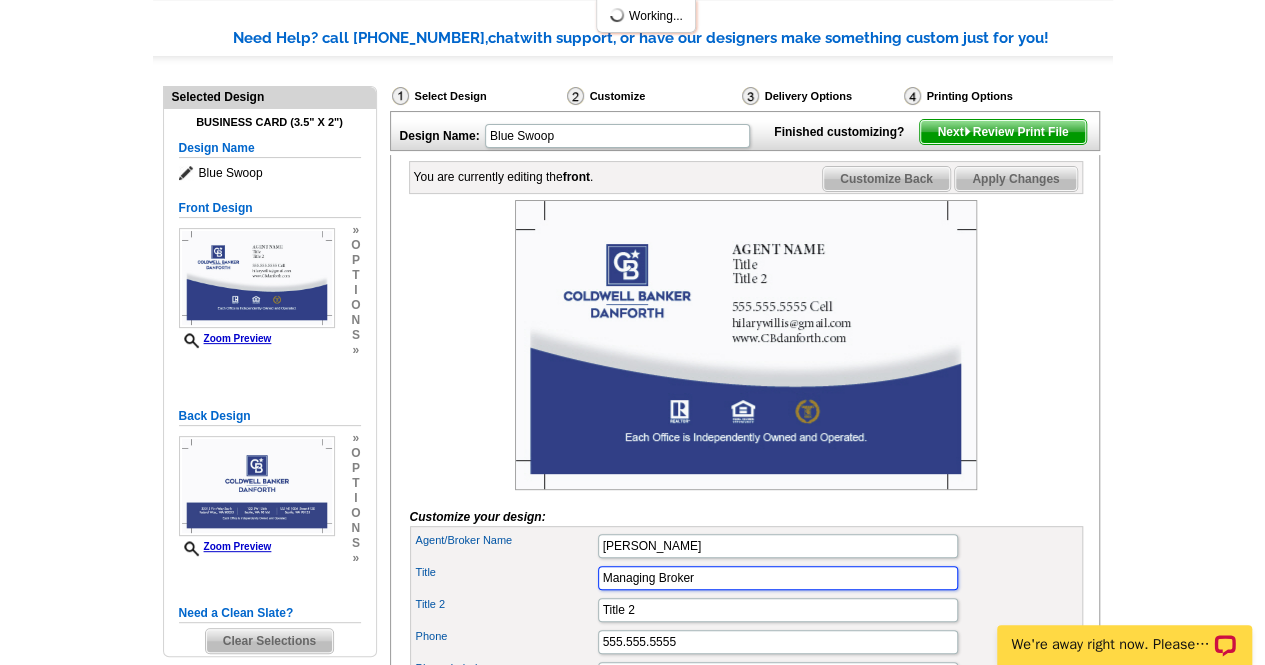 type on "Managing Broker" 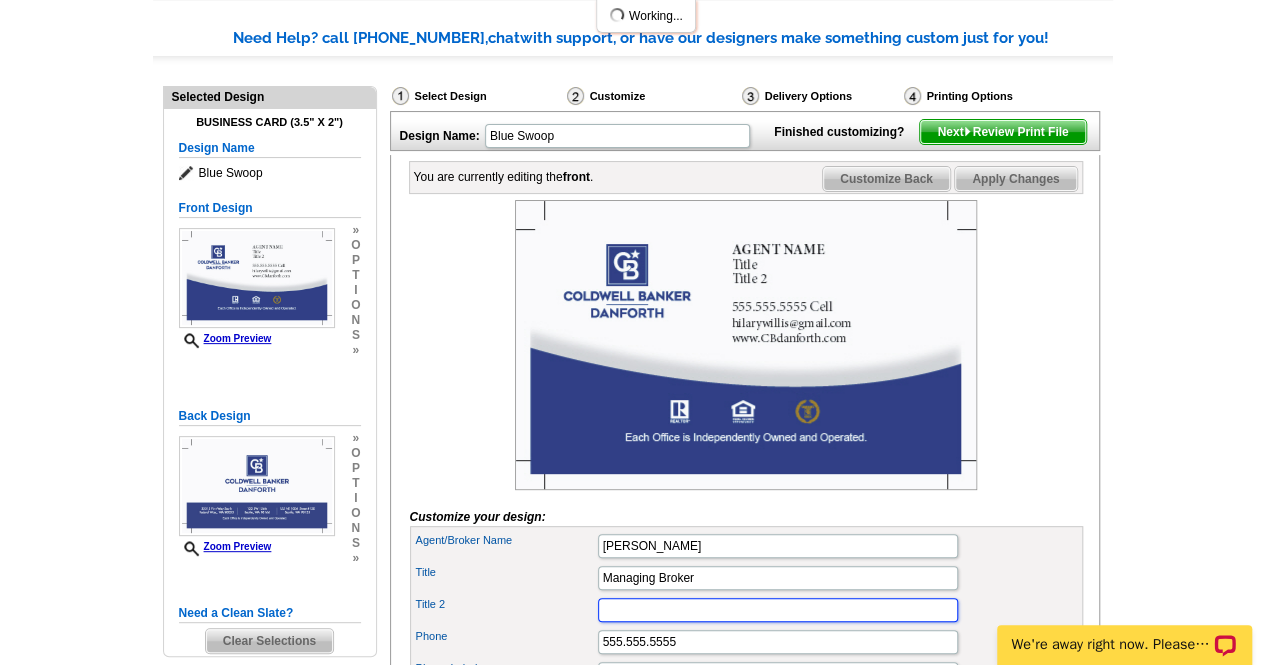 type 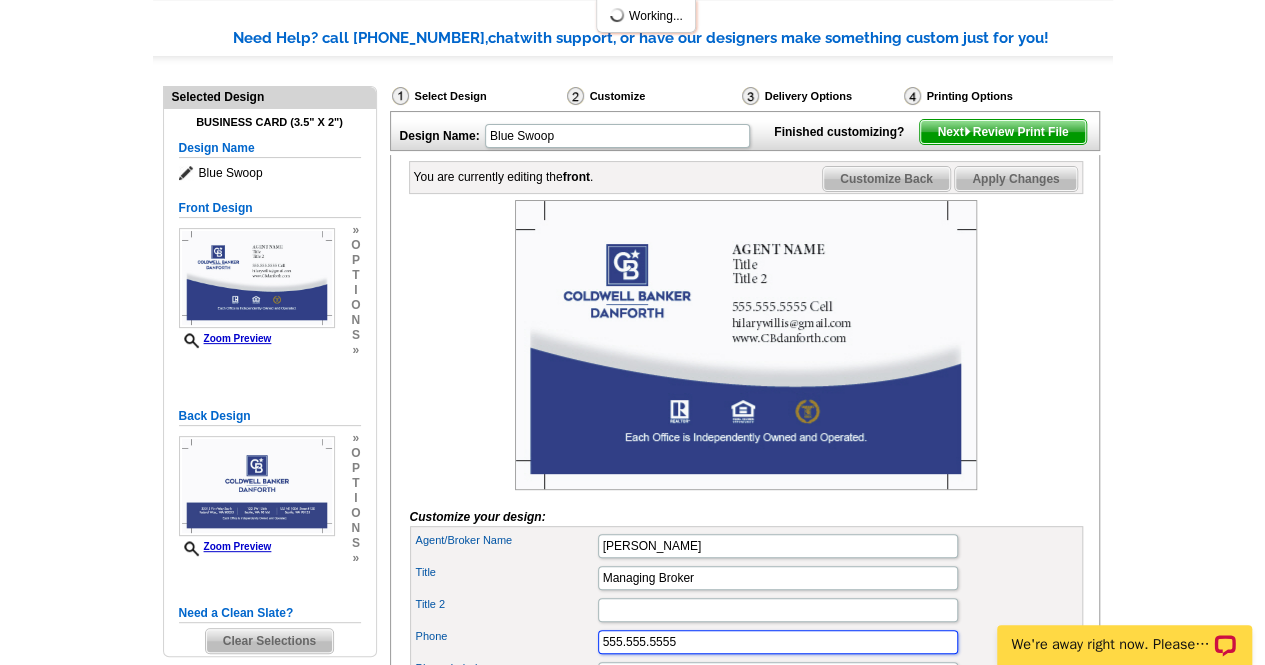 scroll, scrollTop: 146, scrollLeft: 0, axis: vertical 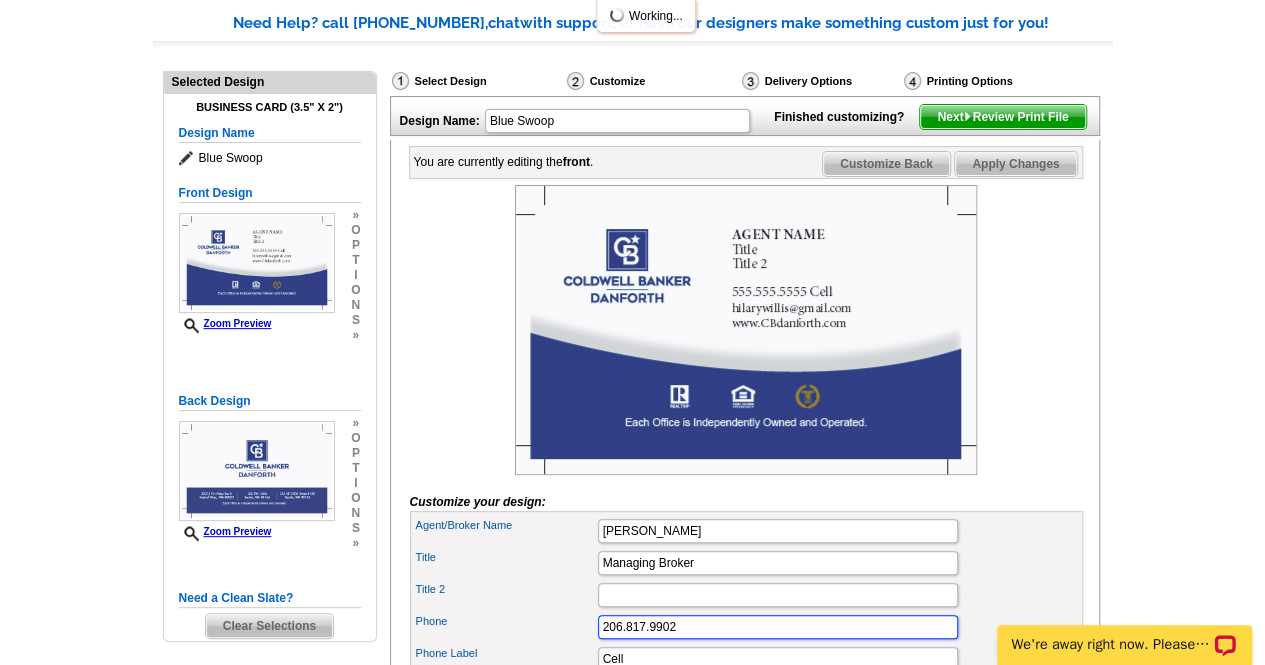 type on "206.817.9902" 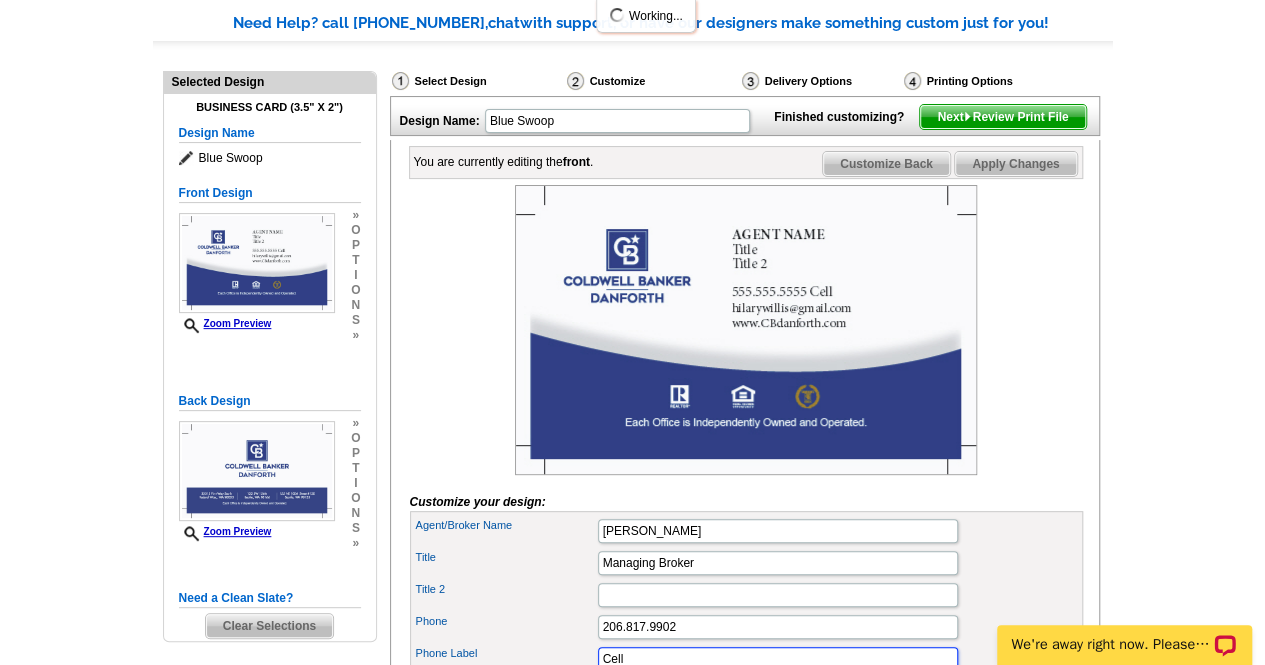 scroll, scrollTop: 499, scrollLeft: 0, axis: vertical 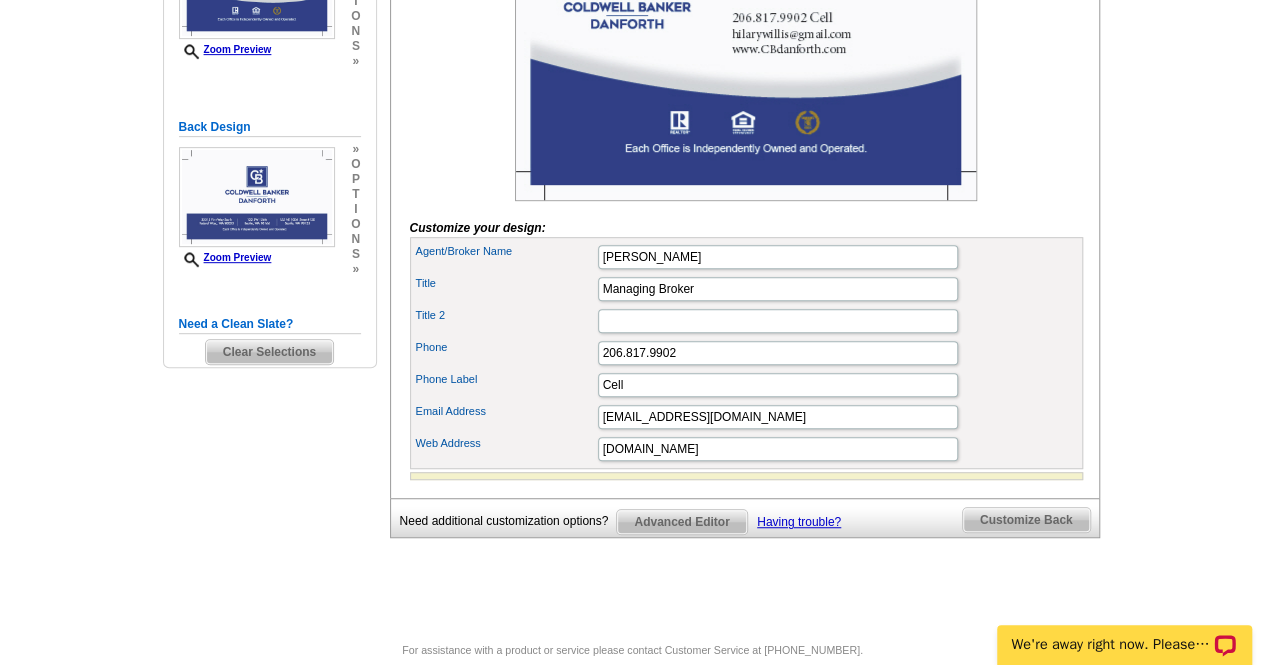 click on "Customize Back" at bounding box center (1026, 520) 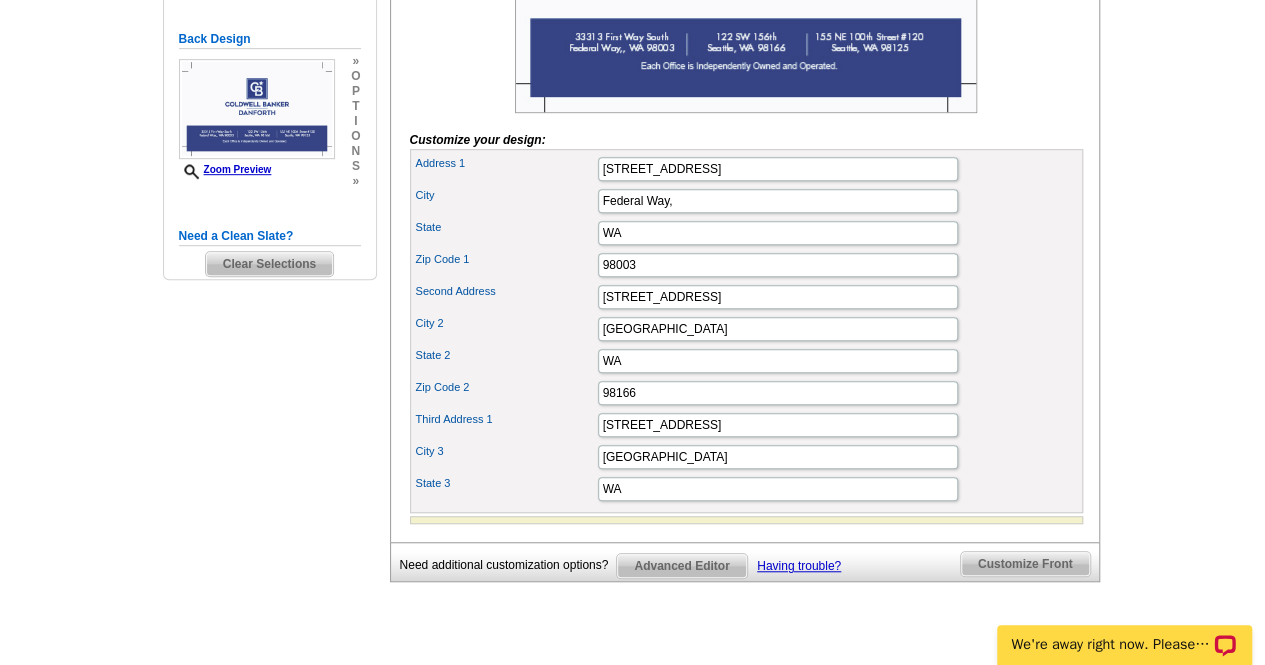 scroll, scrollTop: 556, scrollLeft: 0, axis: vertical 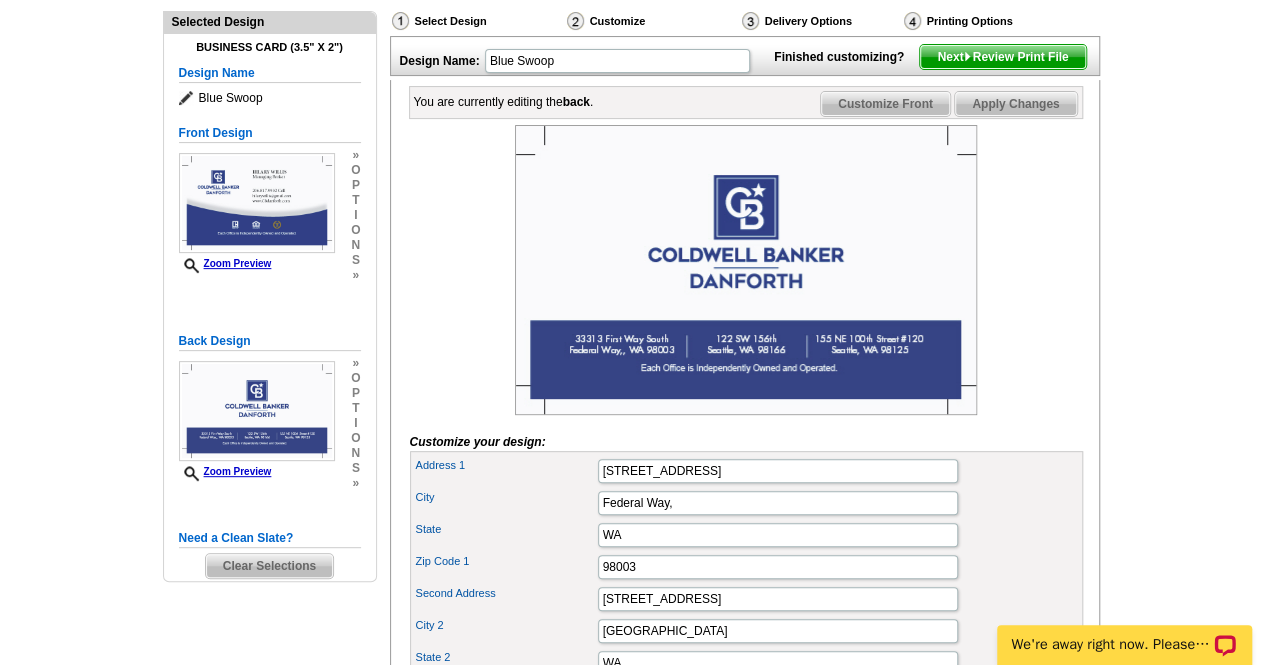 click on "Customize Front" at bounding box center [885, 104] 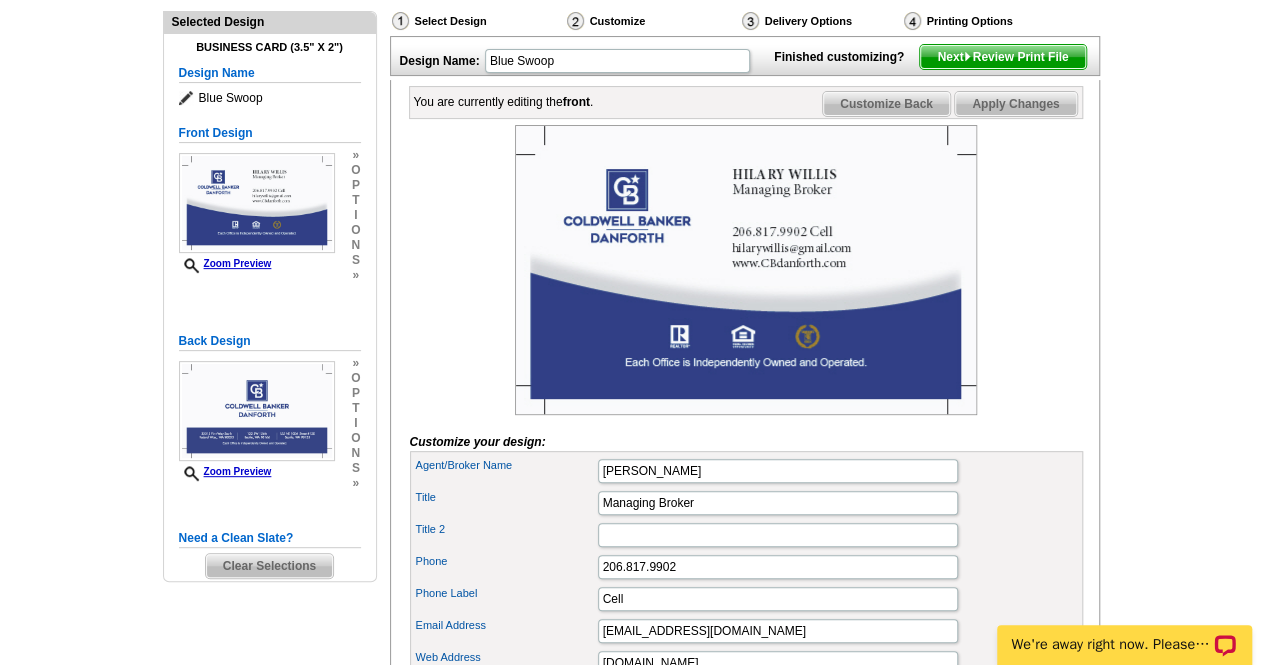 click on "Next   Review Print File" at bounding box center [1002, 57] 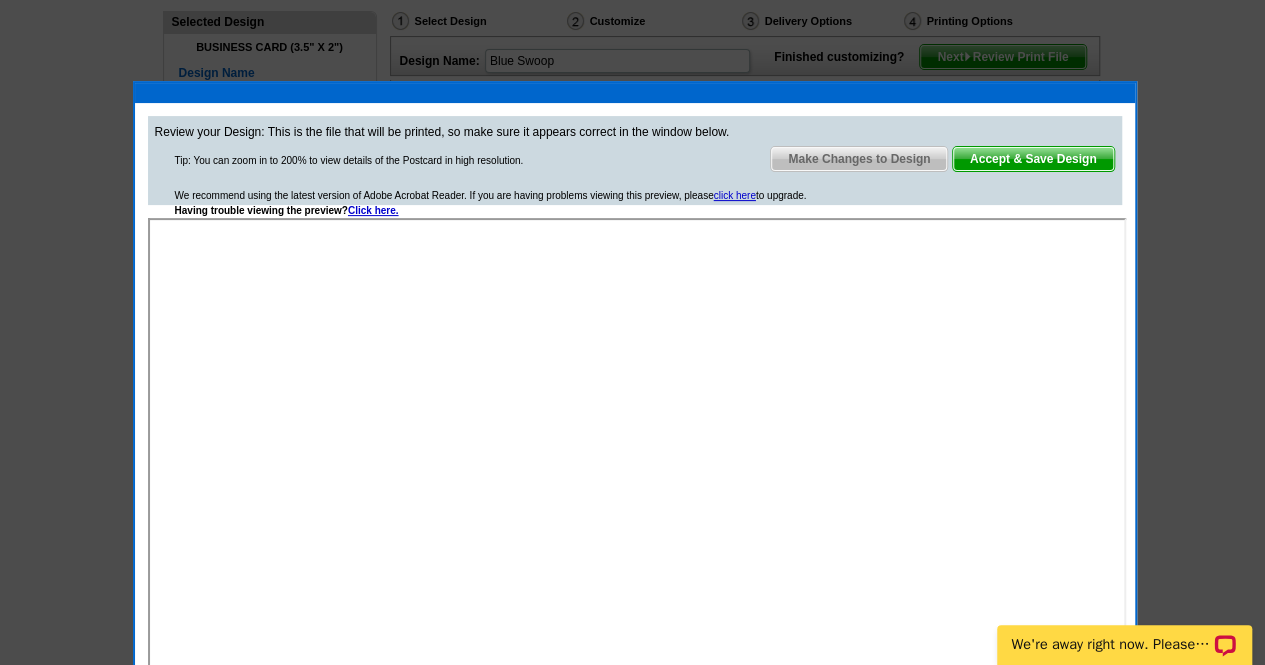 click on "Accept & Save Design" at bounding box center (1033, 159) 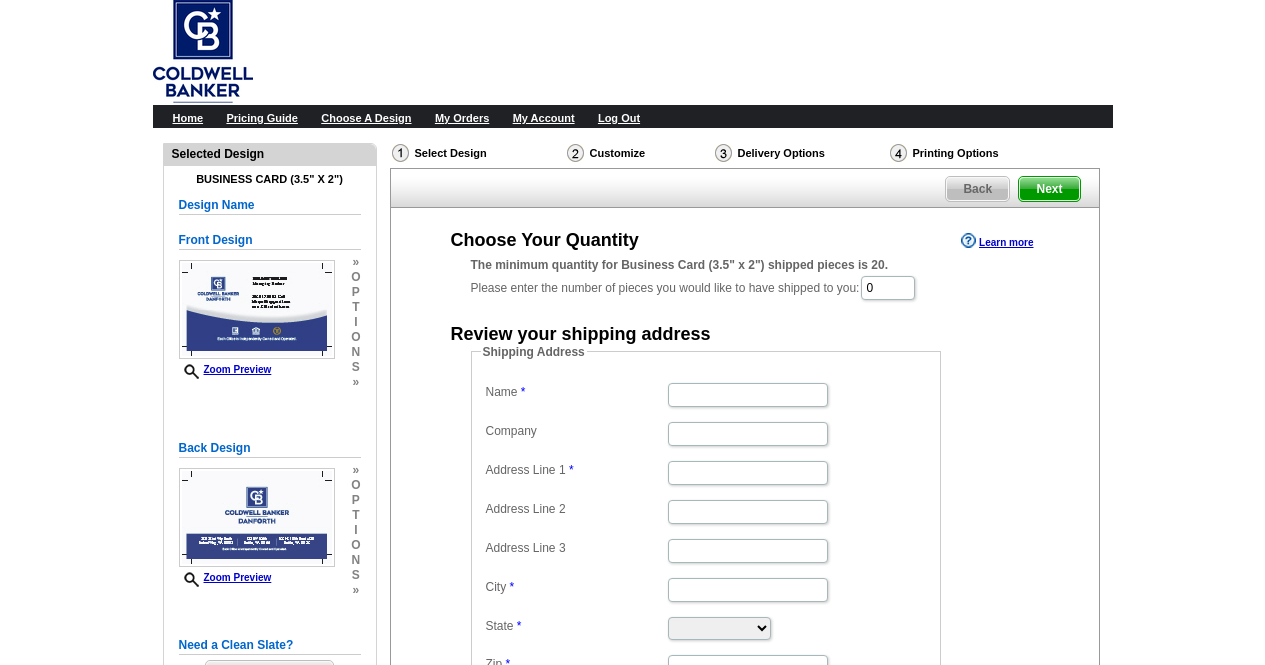 scroll, scrollTop: 0, scrollLeft: 0, axis: both 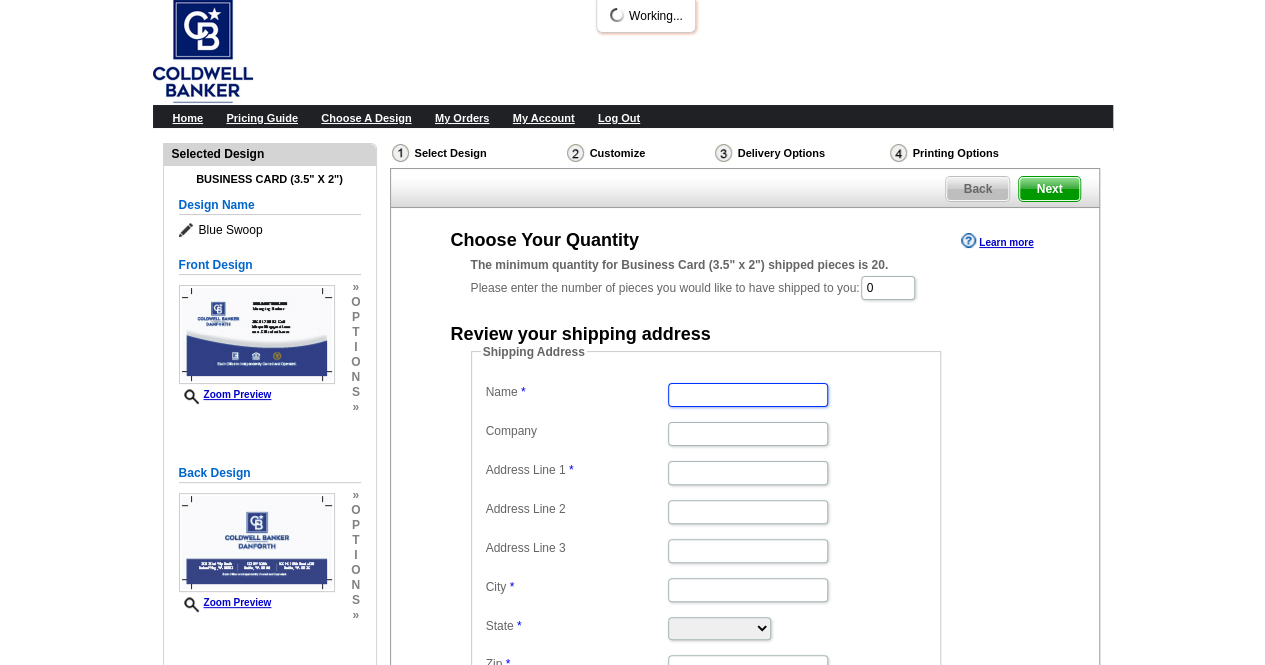click on "Name" at bounding box center (748, 395) 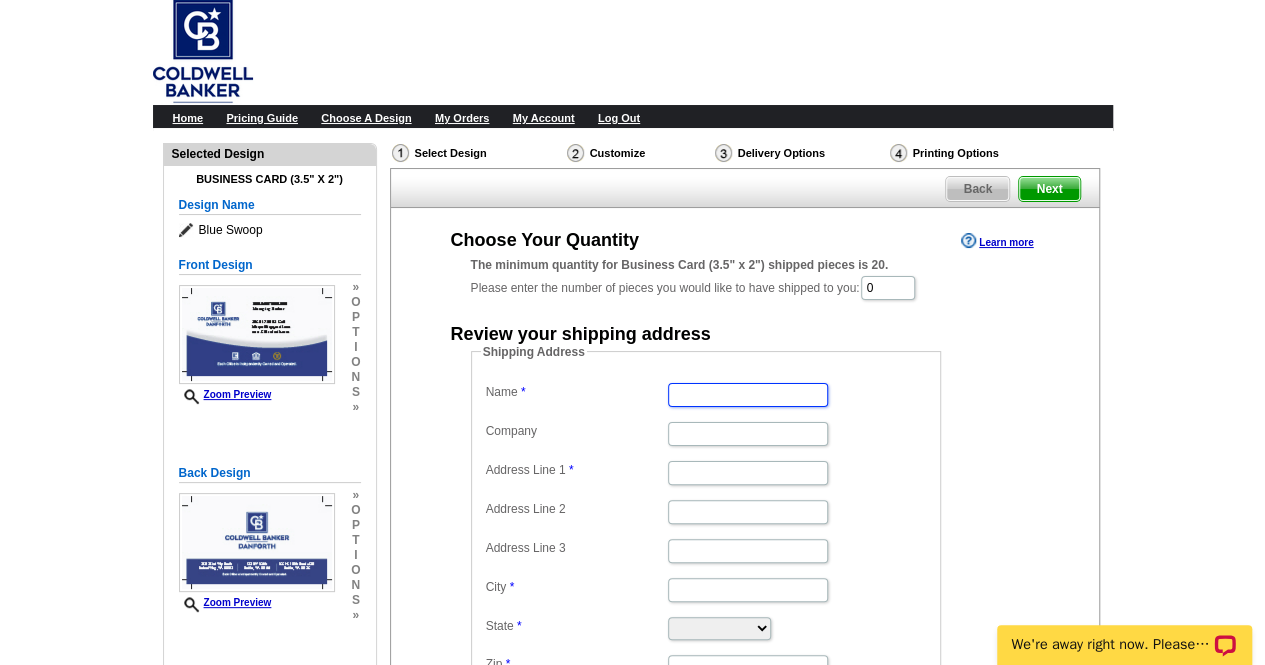 scroll, scrollTop: 0, scrollLeft: 0, axis: both 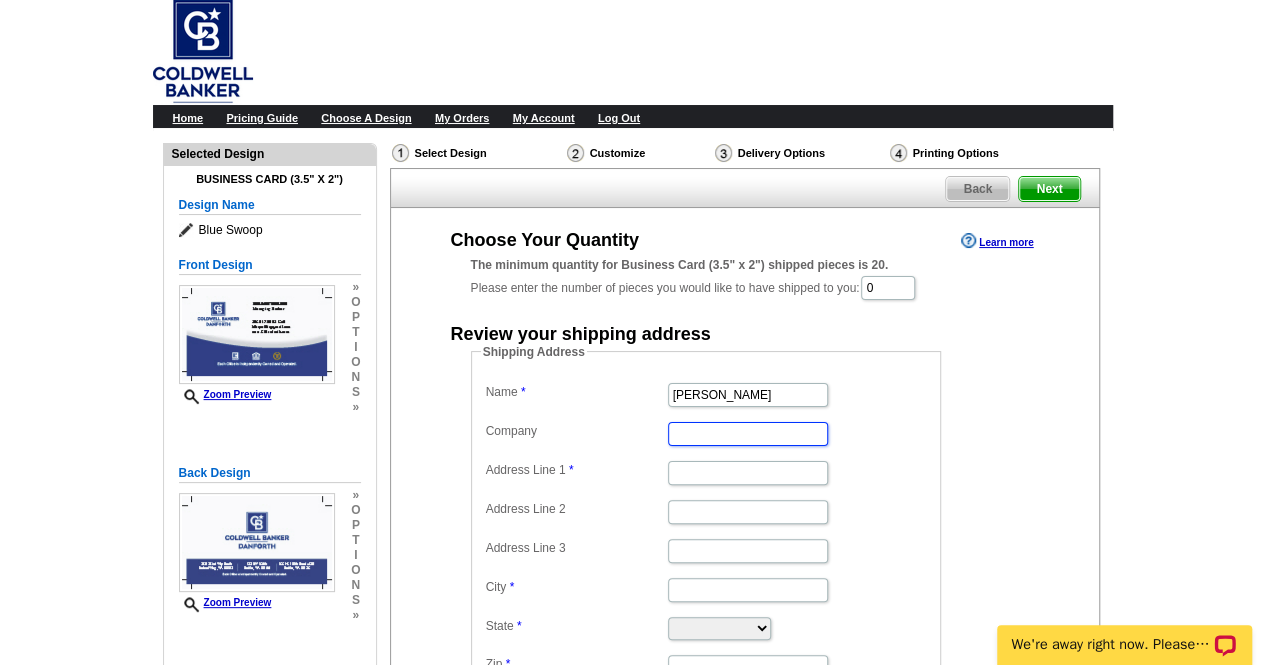 type on "Coldwell Banker Danforth" 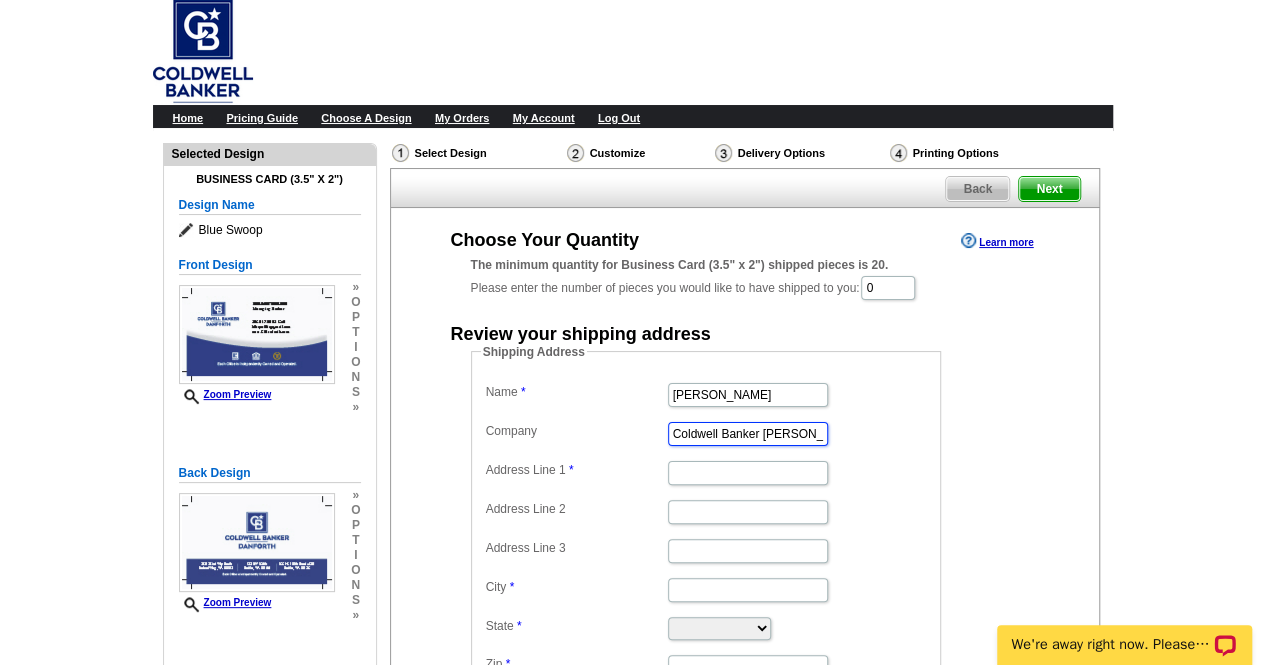 type on "[STREET_ADDRESS]" 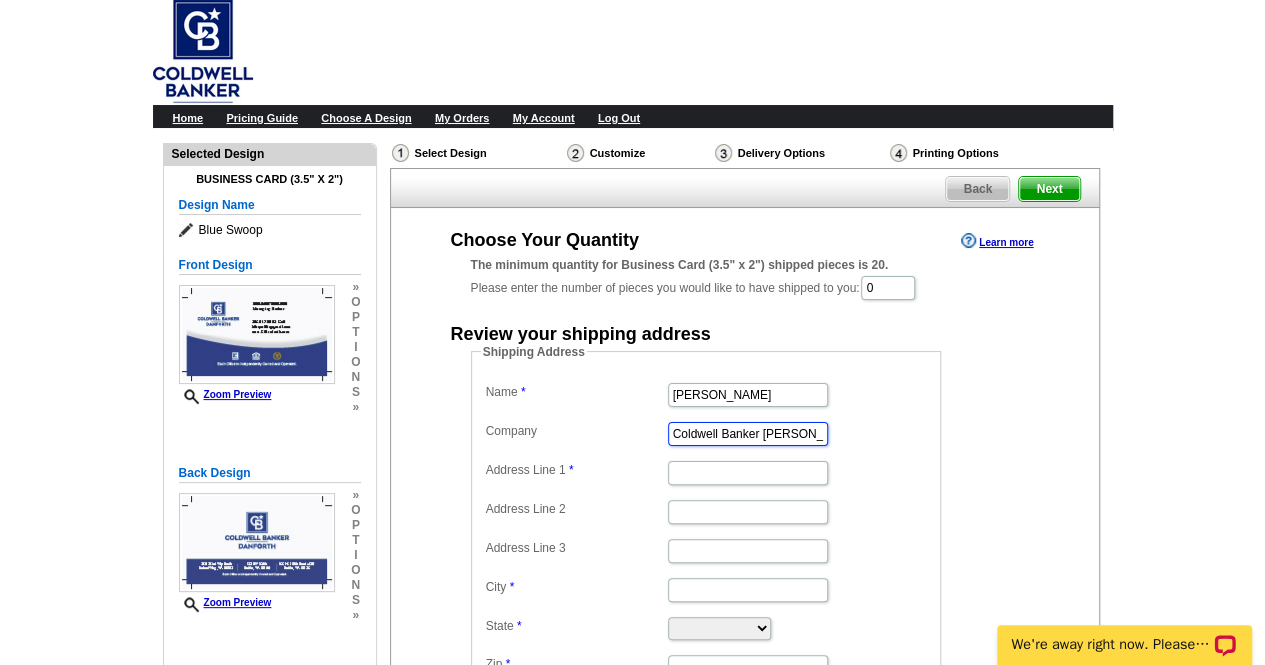type on "RAVENSDALE" 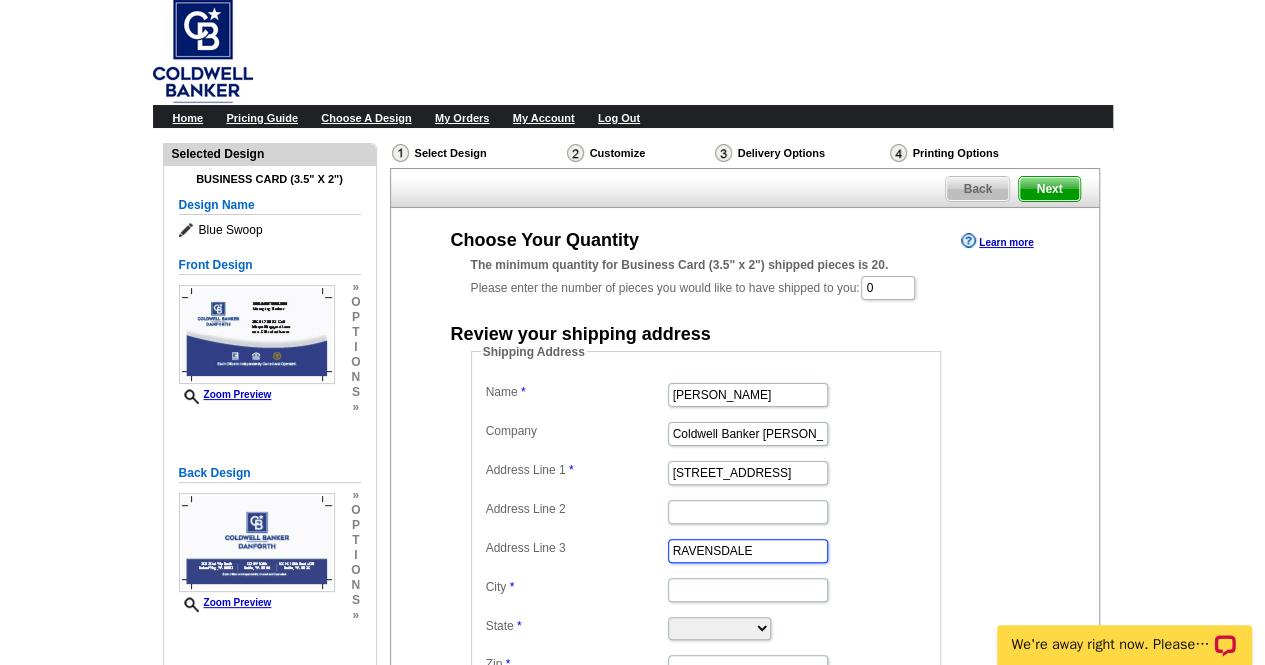 type on "RAVENSDALE" 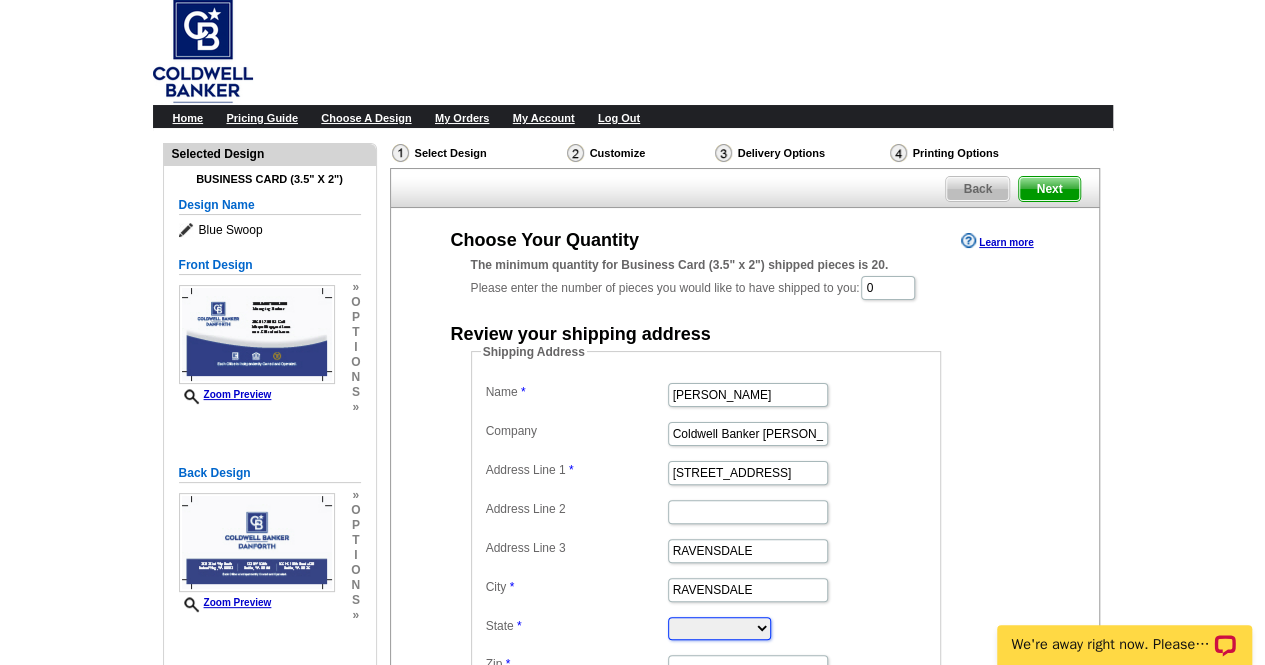 select on "WA" 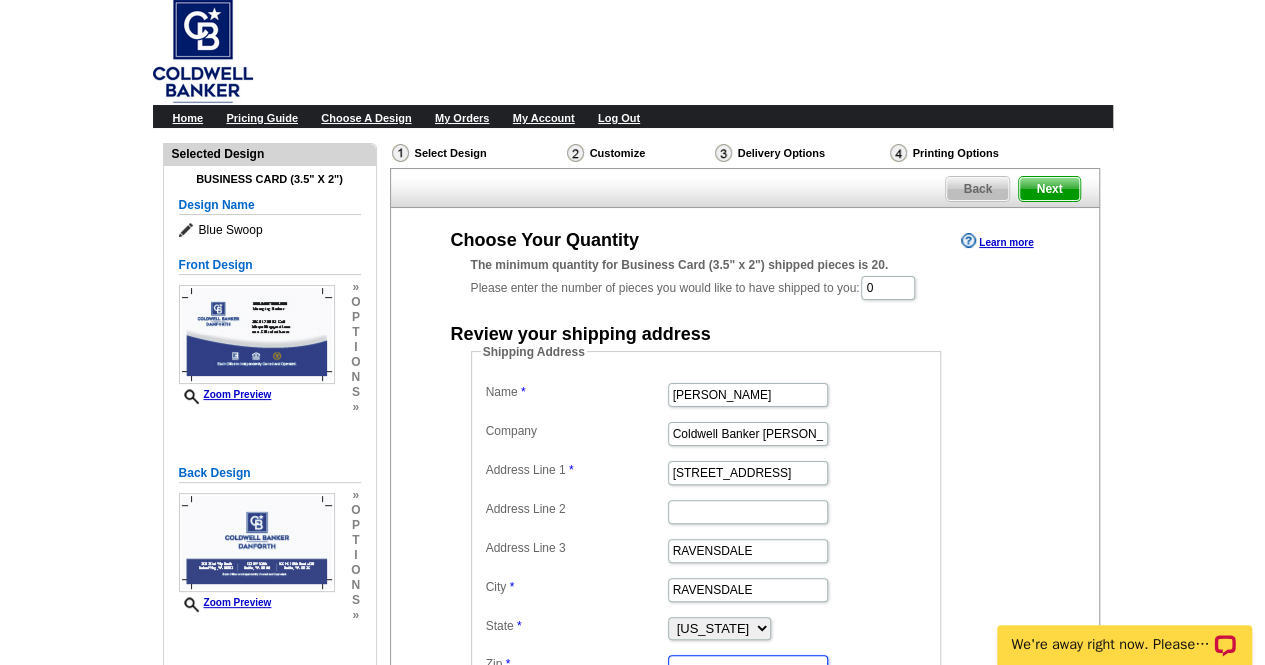 type on "98051" 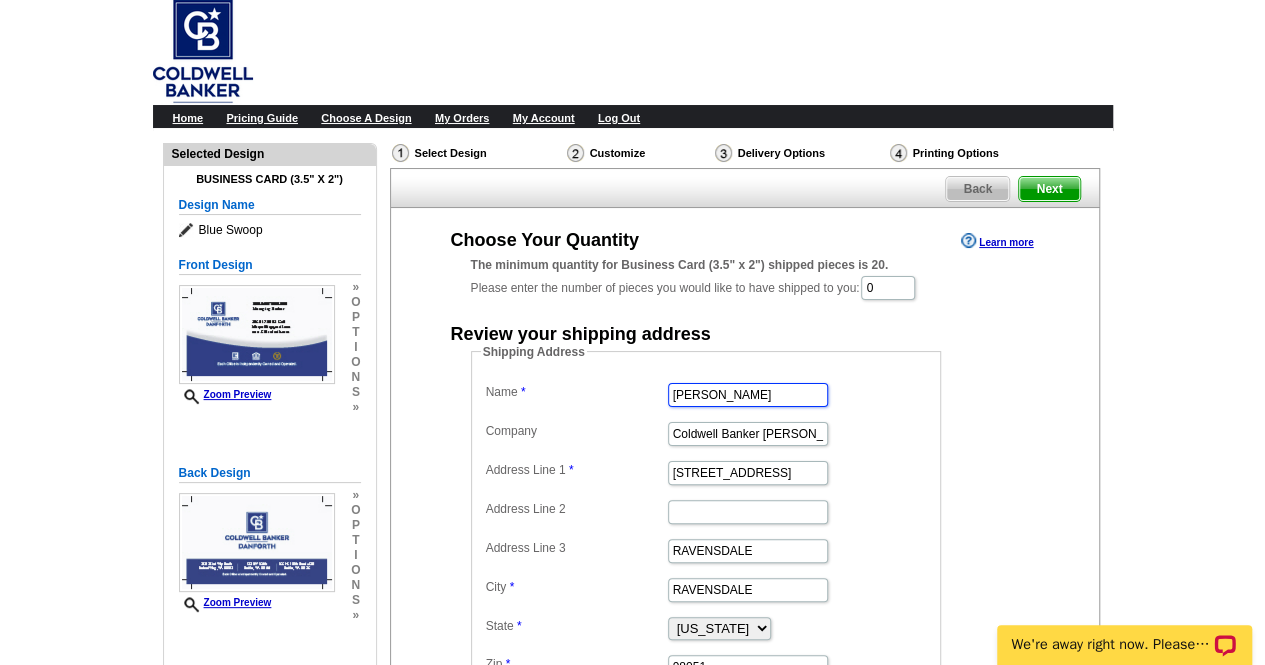 scroll, scrollTop: 0, scrollLeft: 0, axis: both 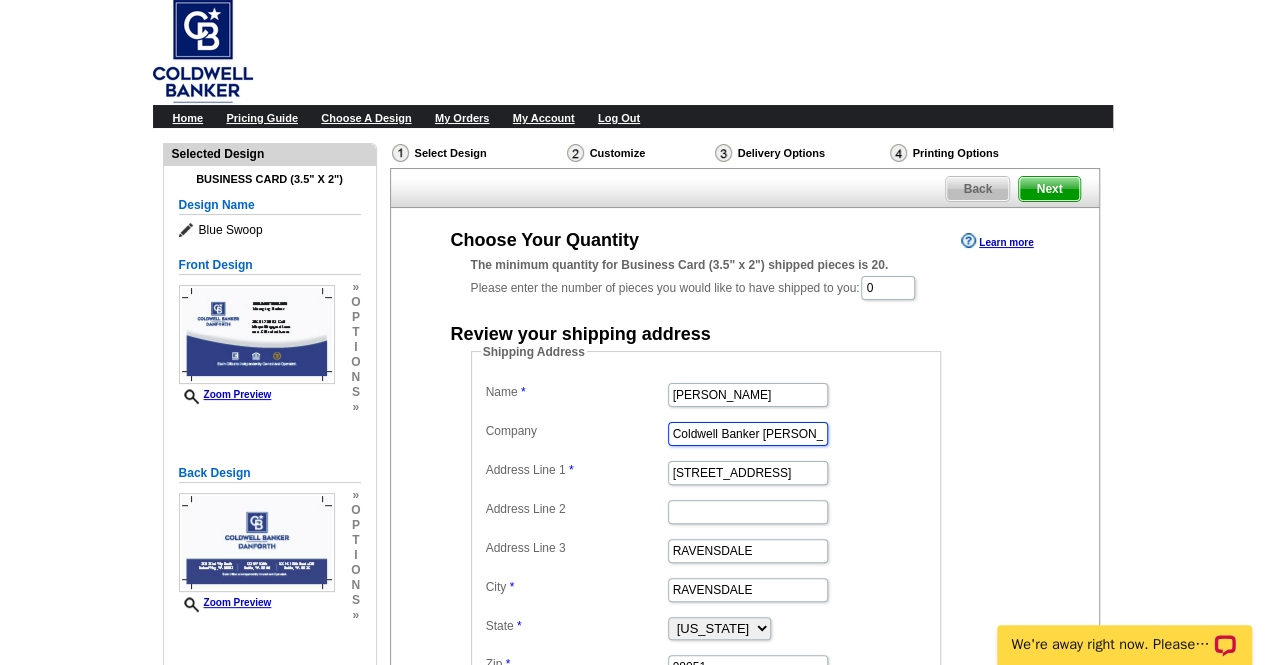 drag, startPoint x: 808, startPoint y: 429, endPoint x: 585, endPoint y: 425, distance: 223.03587 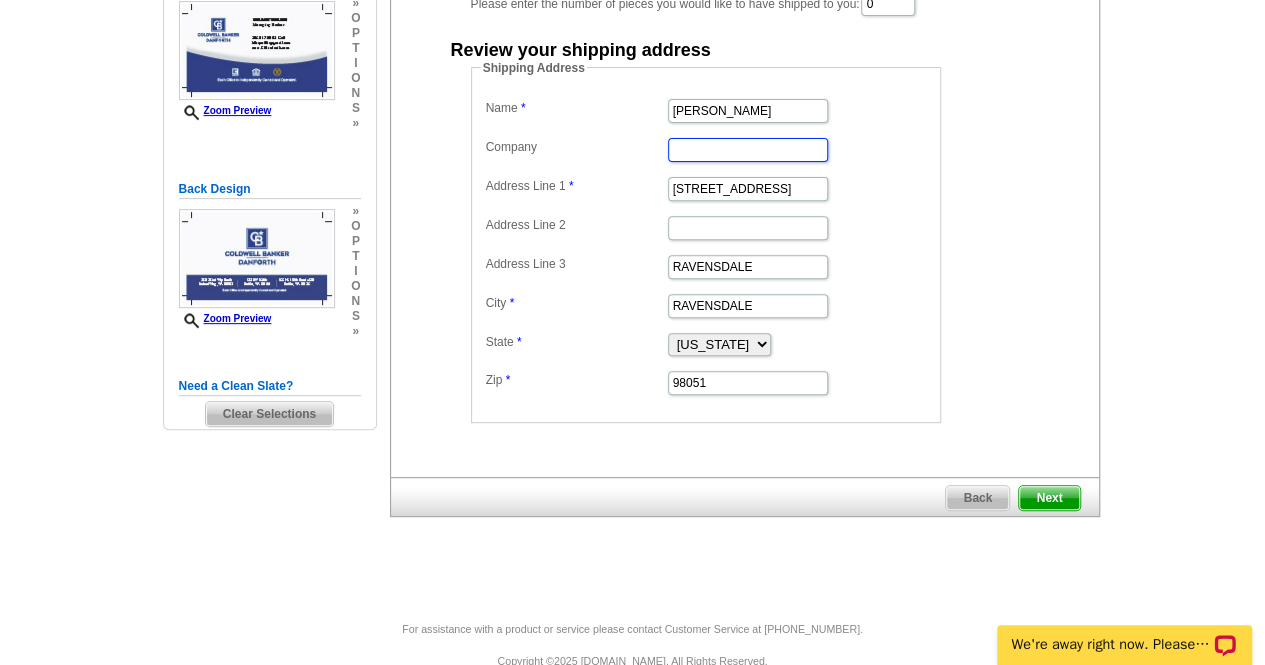 scroll, scrollTop: 310, scrollLeft: 0, axis: vertical 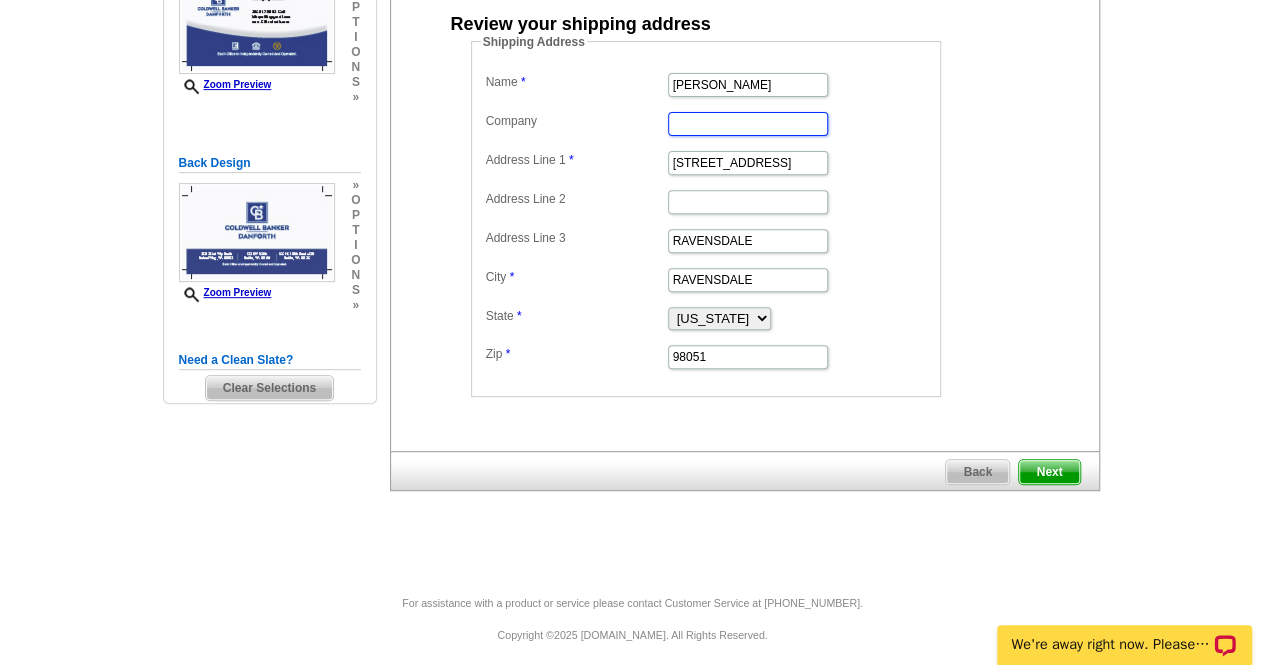 type 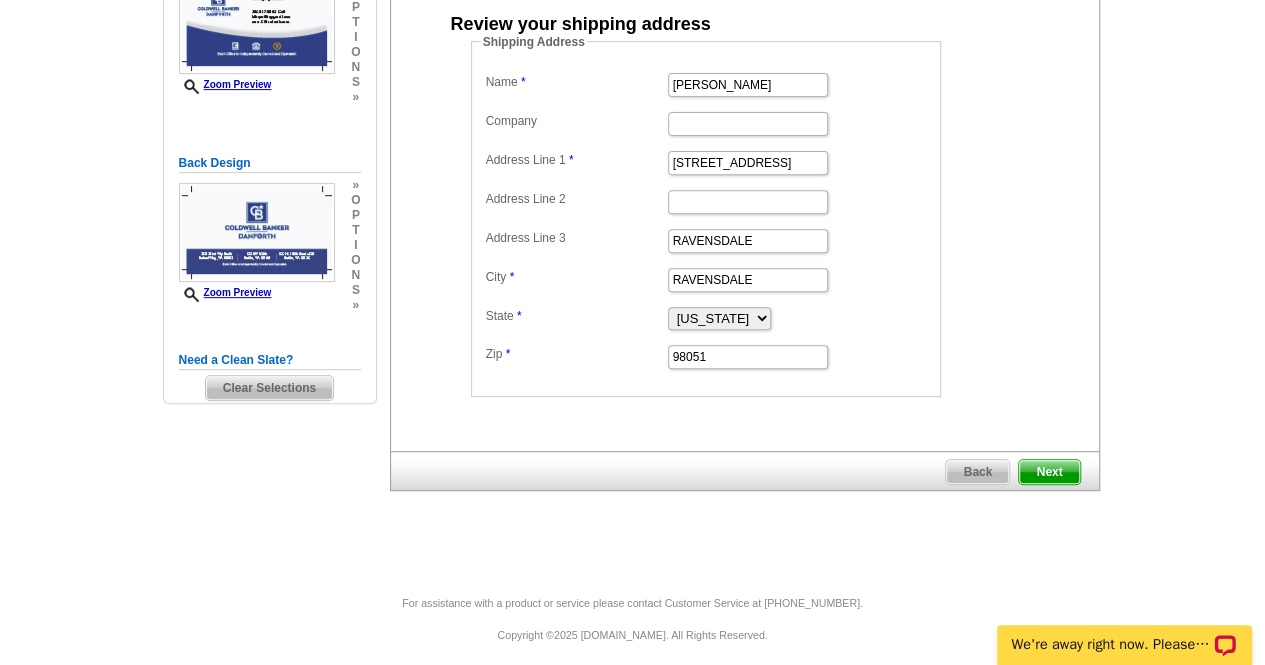 click on "Next" at bounding box center [1049, 472] 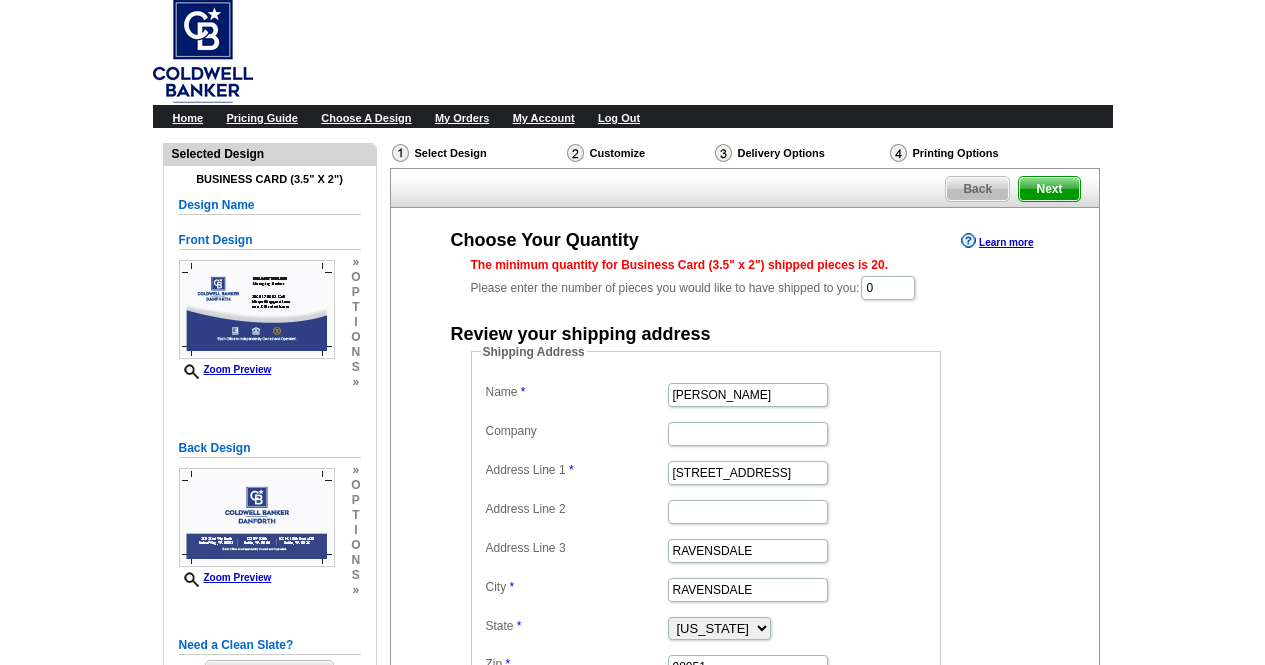 scroll, scrollTop: 0, scrollLeft: 0, axis: both 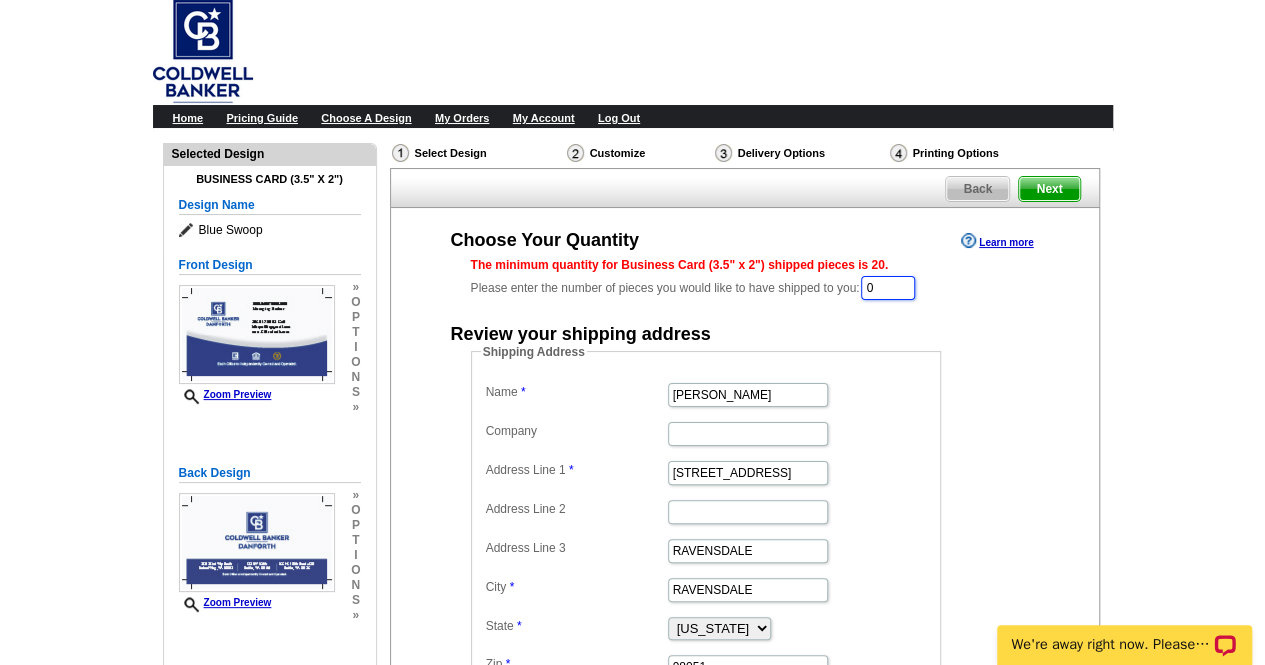 click on "0" at bounding box center (888, 288) 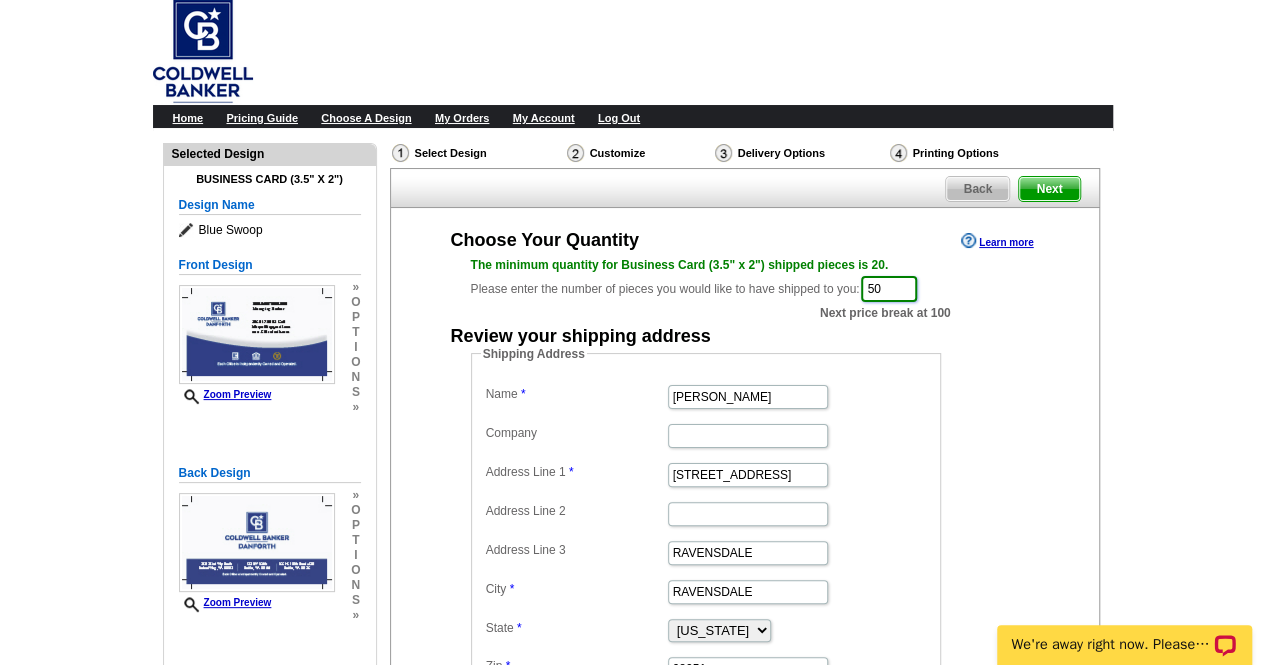 type on "50" 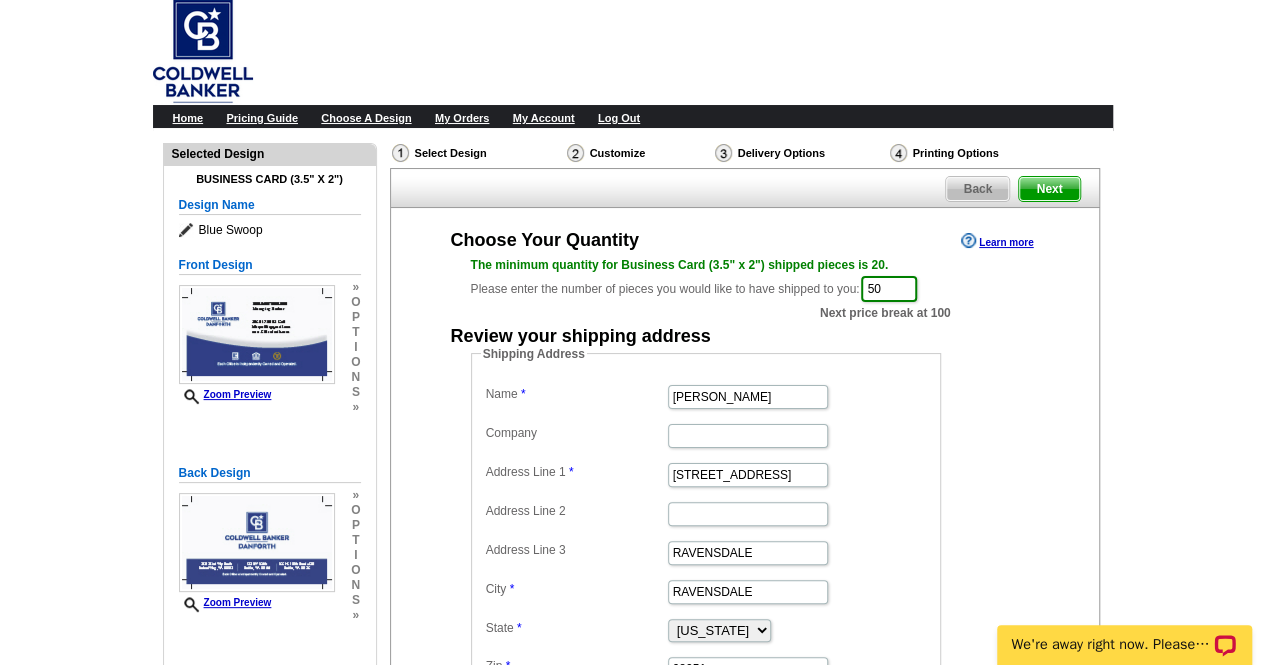 click on "Choose Your Quantity
Learn more
The minimum quantity for Business Card (3.5" x 2") shipped pieces is 20.
Please enter the number of pieces you would like to have shipped to you:
50
Next price break at 100
Review your shipping address
Shipping Address
Name
[PERSON_NAME]
Company
Address Line 1
[STREET_ADDRESS]
Address Line 2
Address Line 3
[GEOGRAPHIC_DATA]
[GEOGRAPHIC_DATA]
[US_STATE]
[US_STATE]
[US_STATE]
[US_STATE]
[US_STATE]
[US_STATE]
[US_STATE]
[US_STATE][GEOGRAPHIC_DATA]
[US_STATE]
[US_STATE]
[US_STATE]
[US_STATE]" at bounding box center (745, 468) 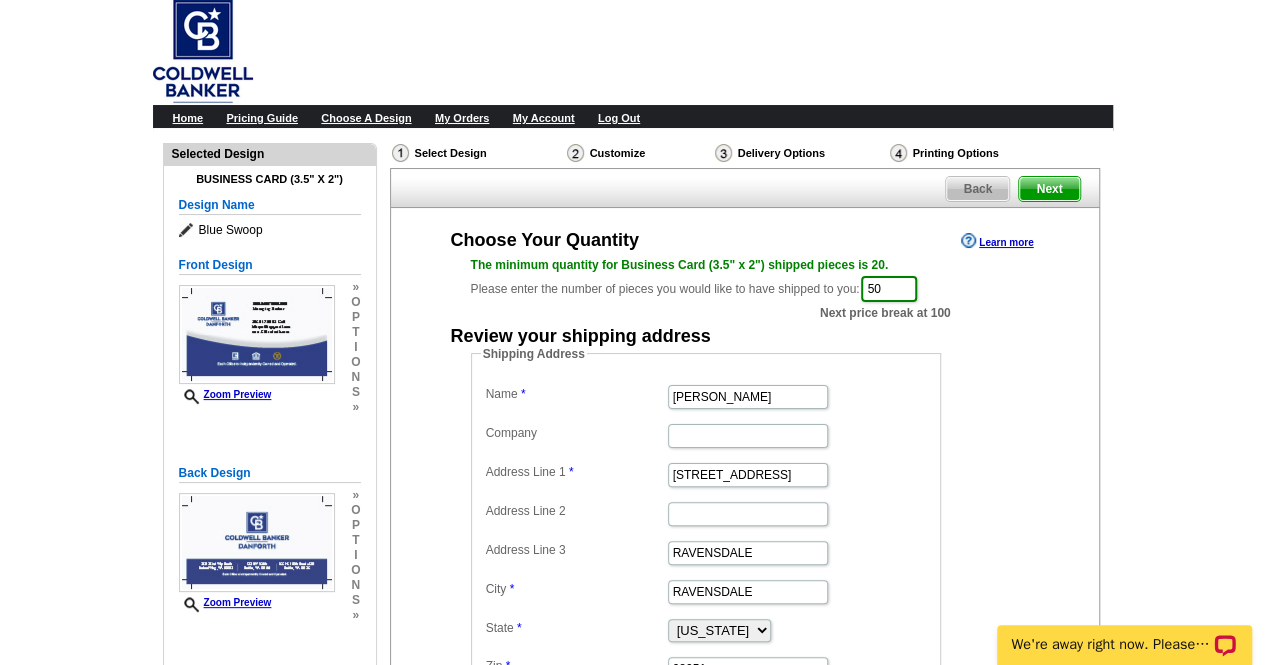 click on "Next" at bounding box center [1049, 189] 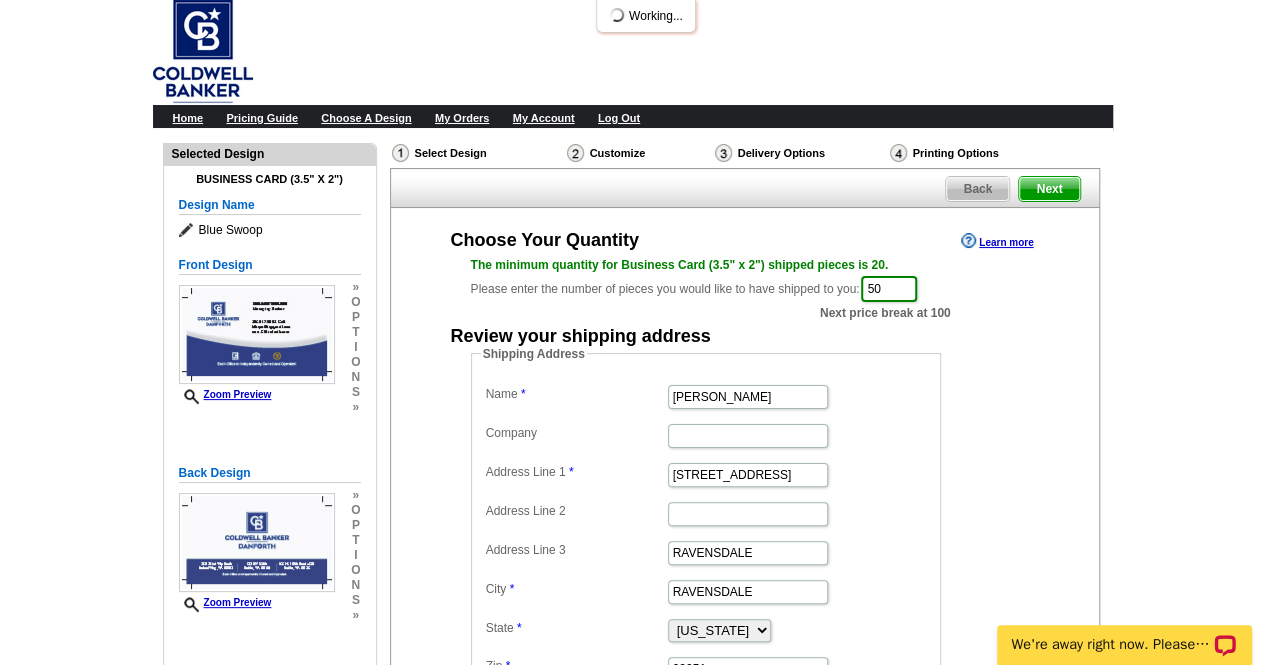 scroll, scrollTop: 0, scrollLeft: 0, axis: both 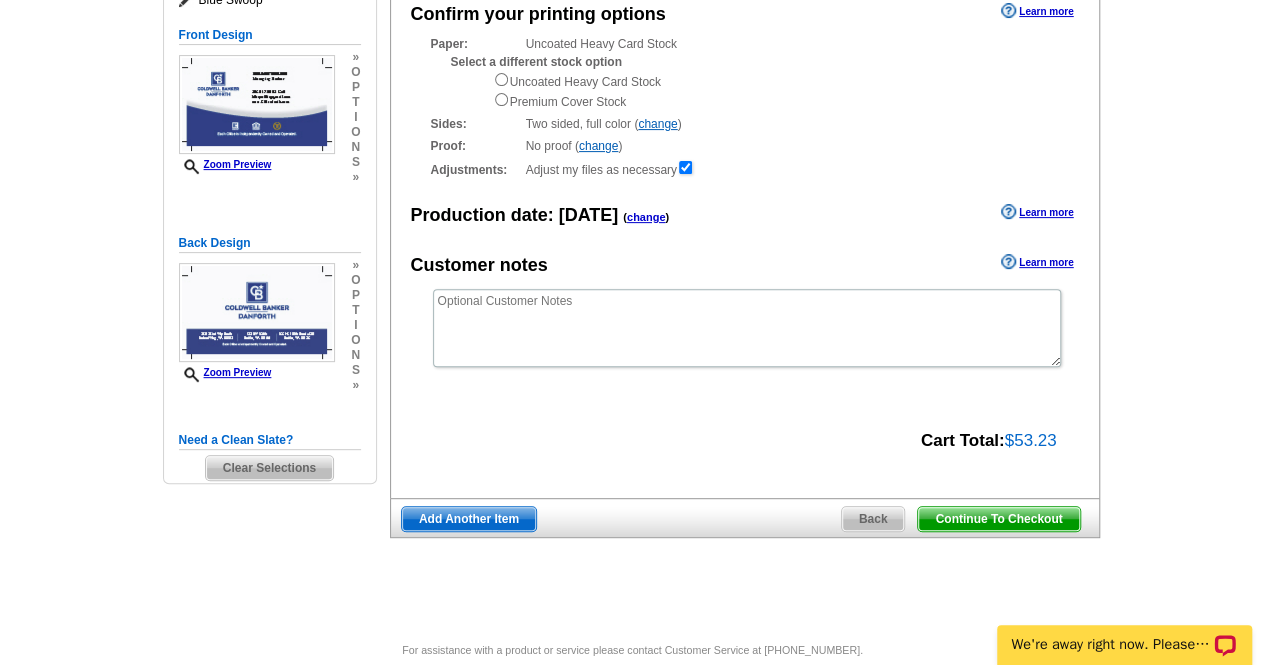 click on "Continue To Checkout" at bounding box center [998, 519] 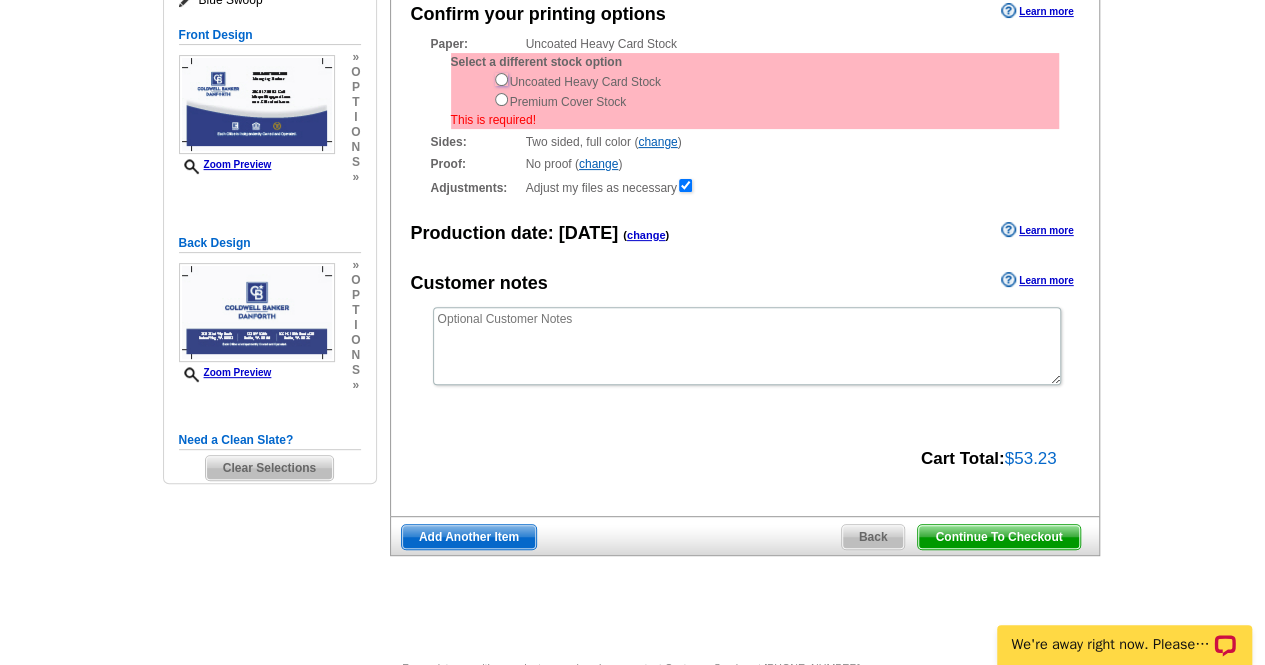 click at bounding box center (501, 79) 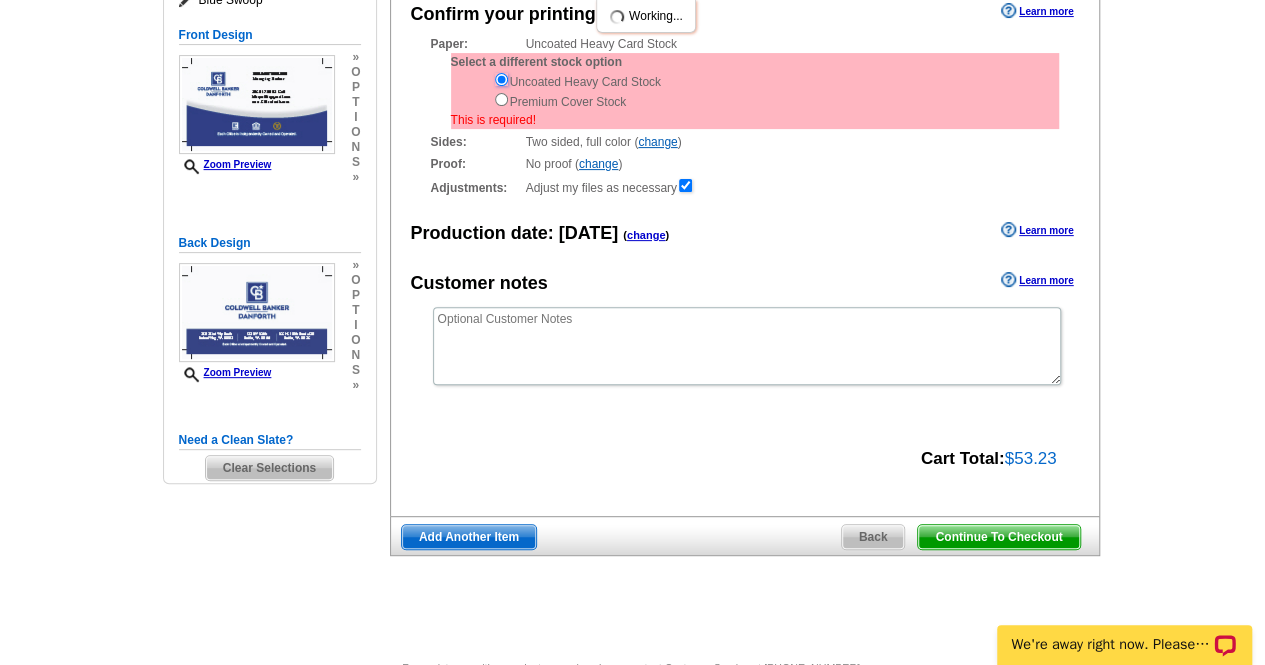 scroll, scrollTop: 0, scrollLeft: 0, axis: both 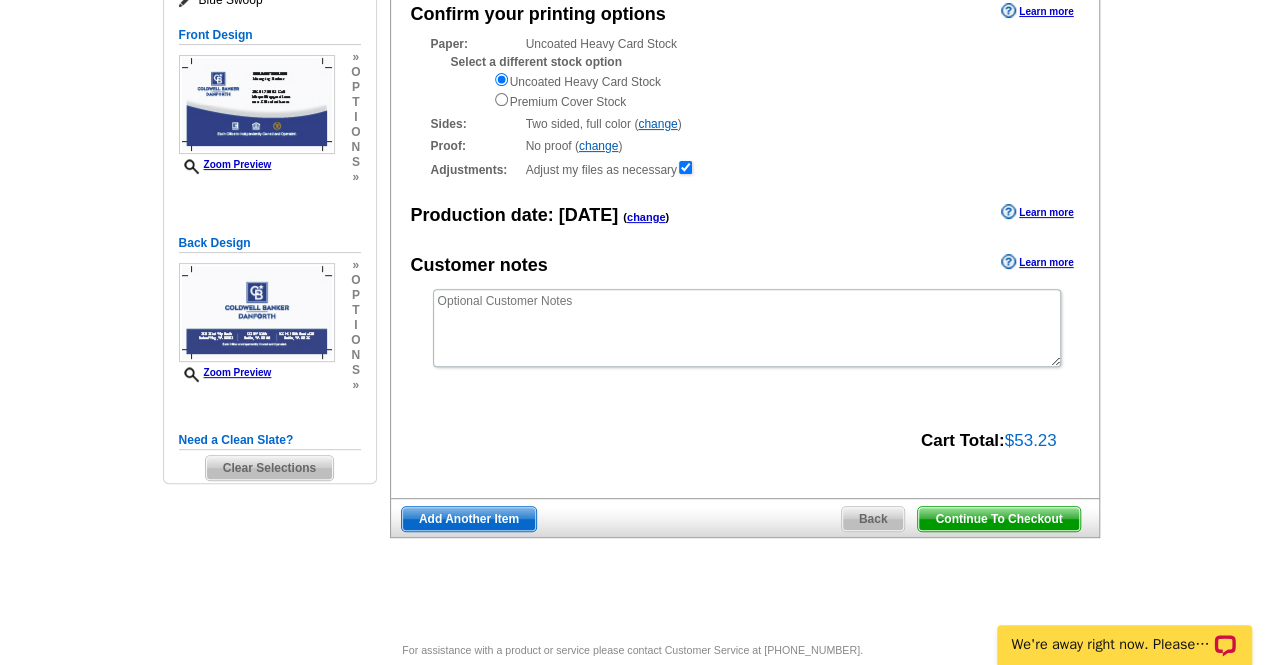 click on "Continue To Checkout" at bounding box center [998, 519] 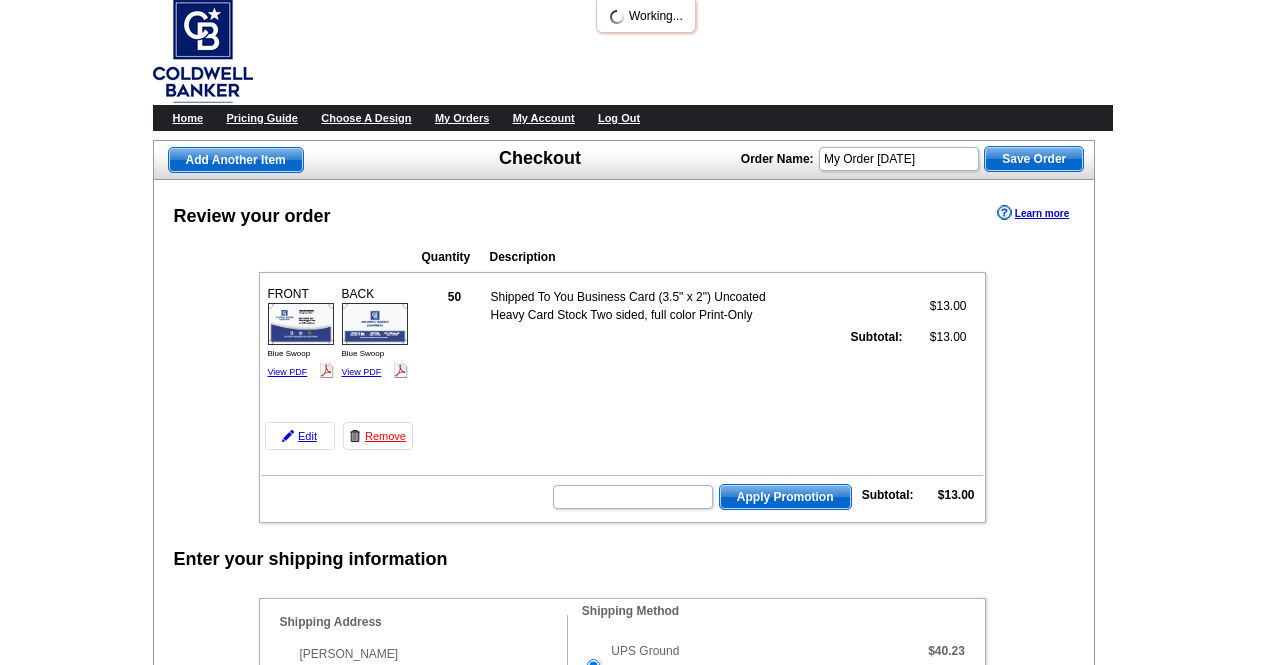 scroll, scrollTop: 0, scrollLeft: 0, axis: both 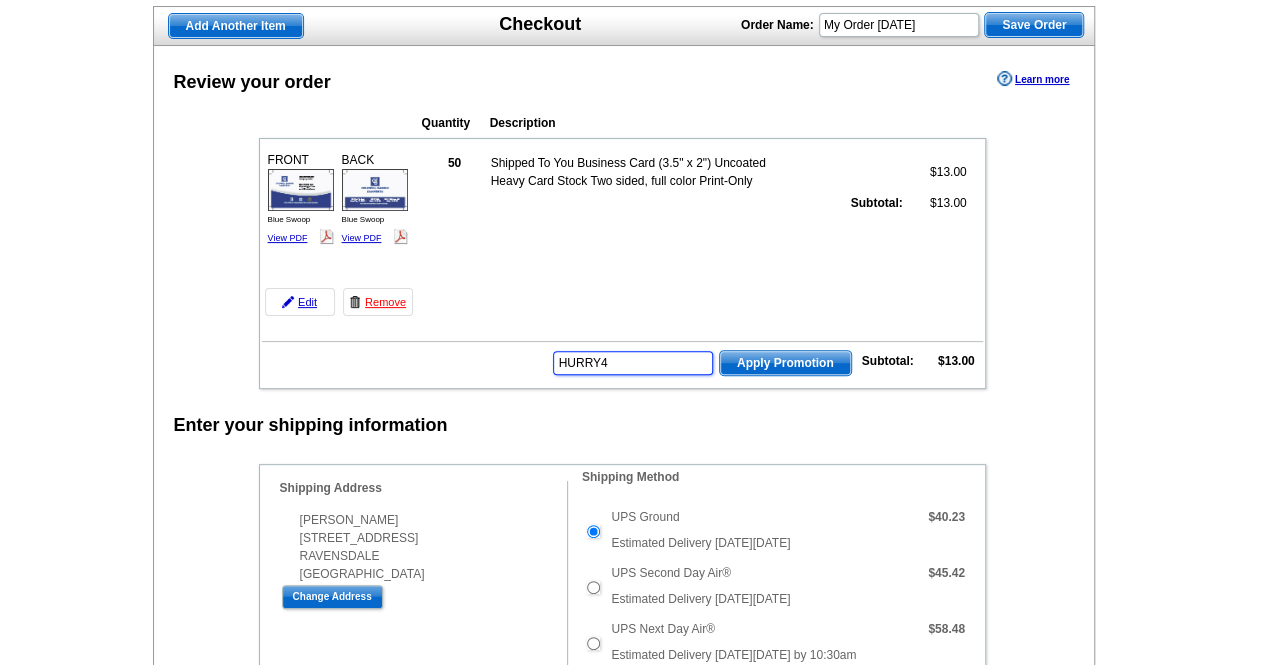 type on "HURRY40" 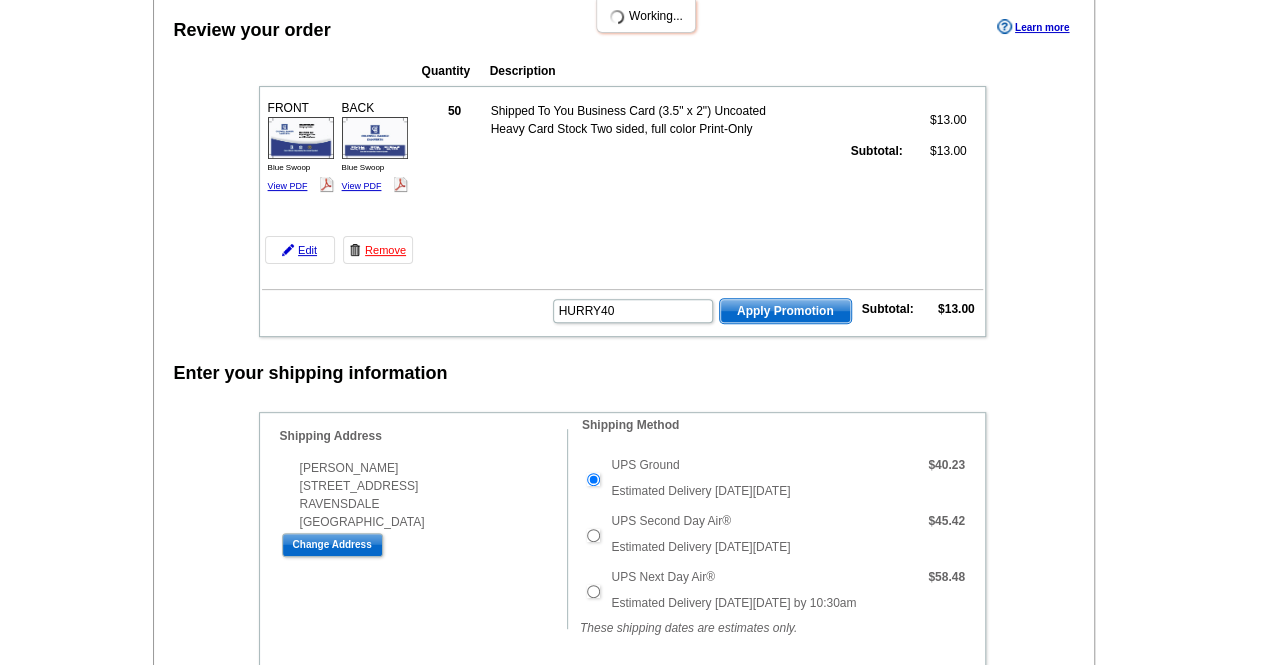 scroll, scrollTop: 191, scrollLeft: 0, axis: vertical 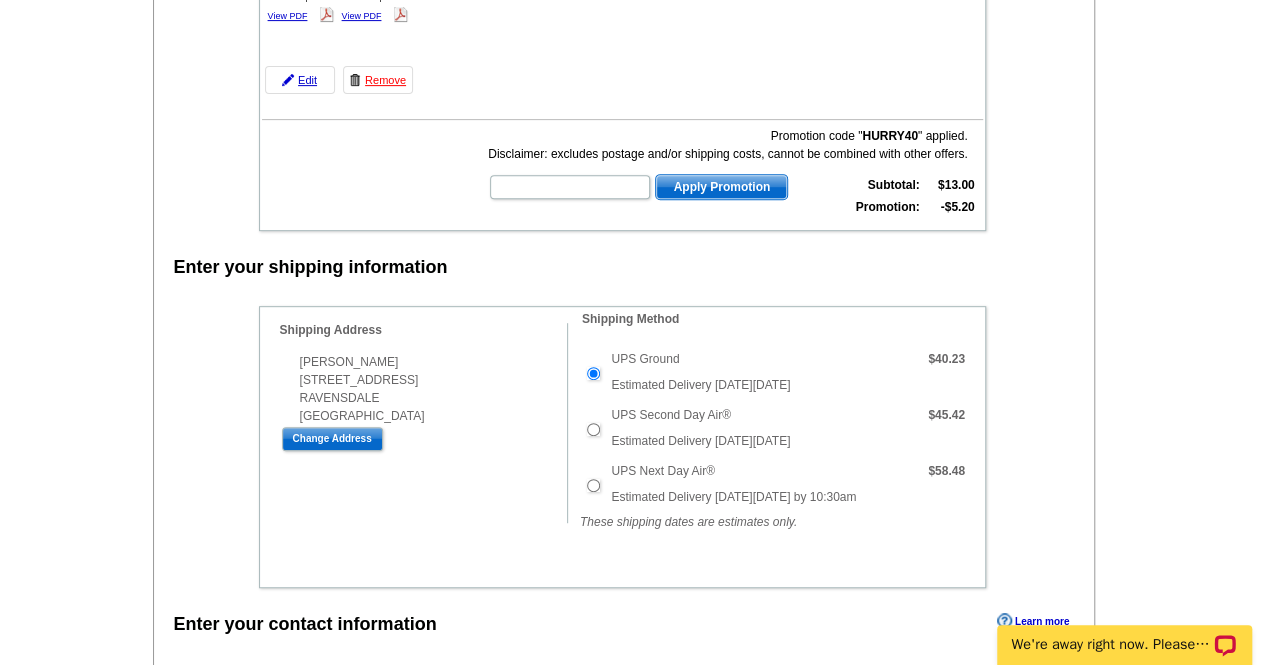 drag, startPoint x: 1272, startPoint y: 103, endPoint x: 1279, endPoint y: 206, distance: 103.23759 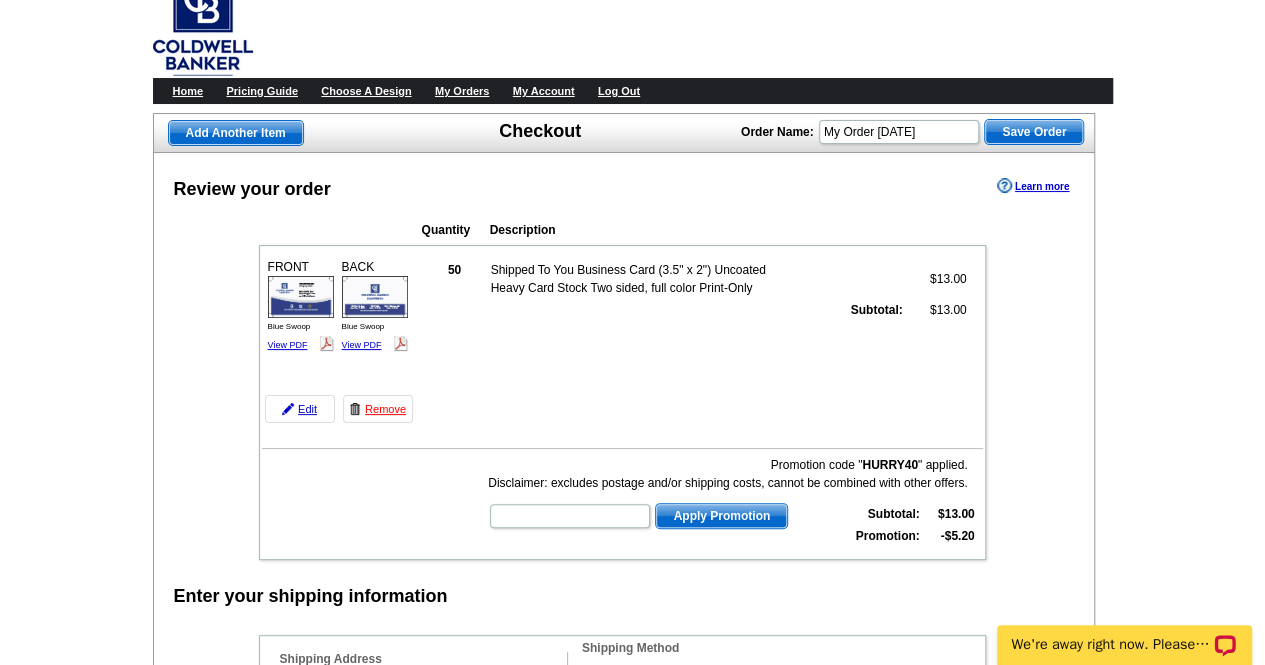scroll, scrollTop: 0, scrollLeft: 0, axis: both 